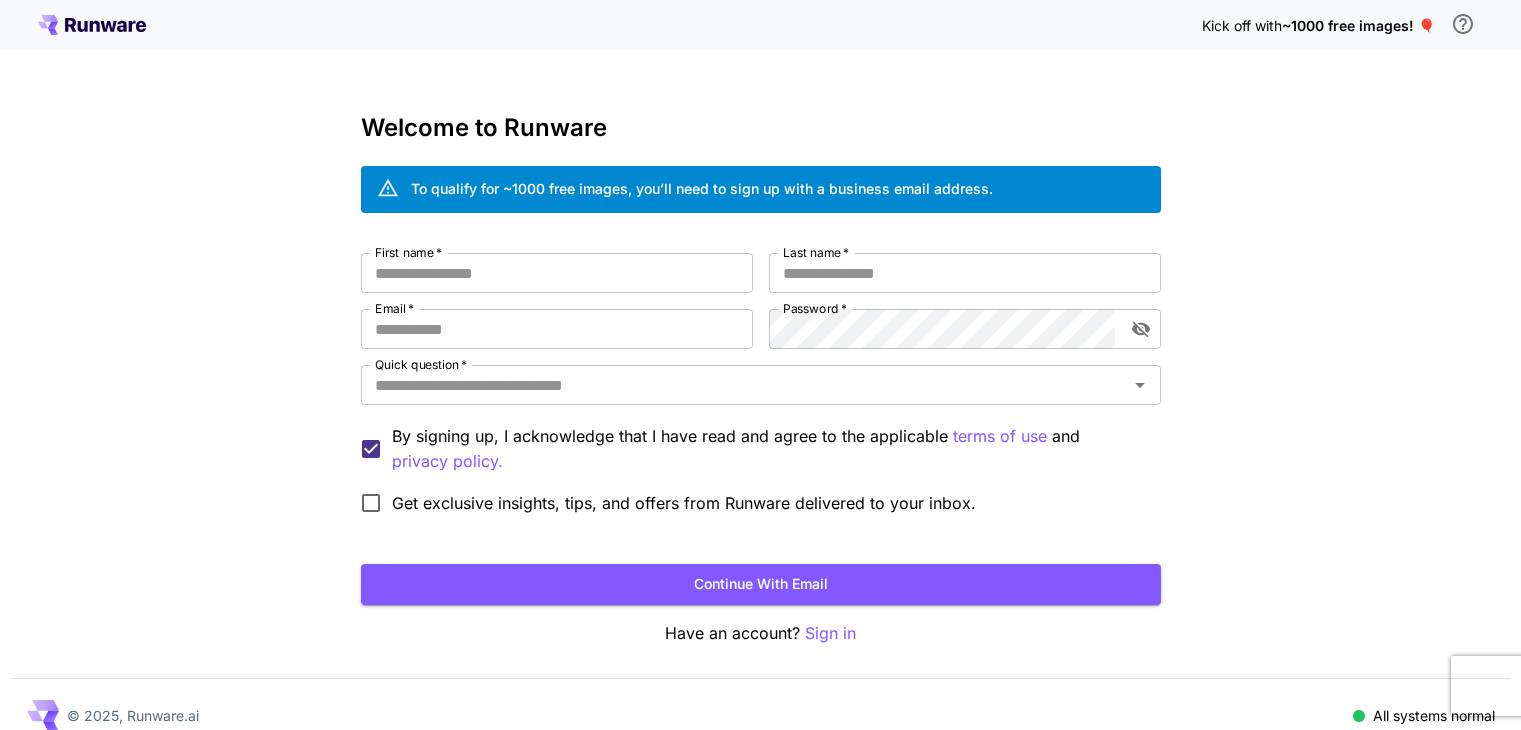 scroll, scrollTop: 0, scrollLeft: 0, axis: both 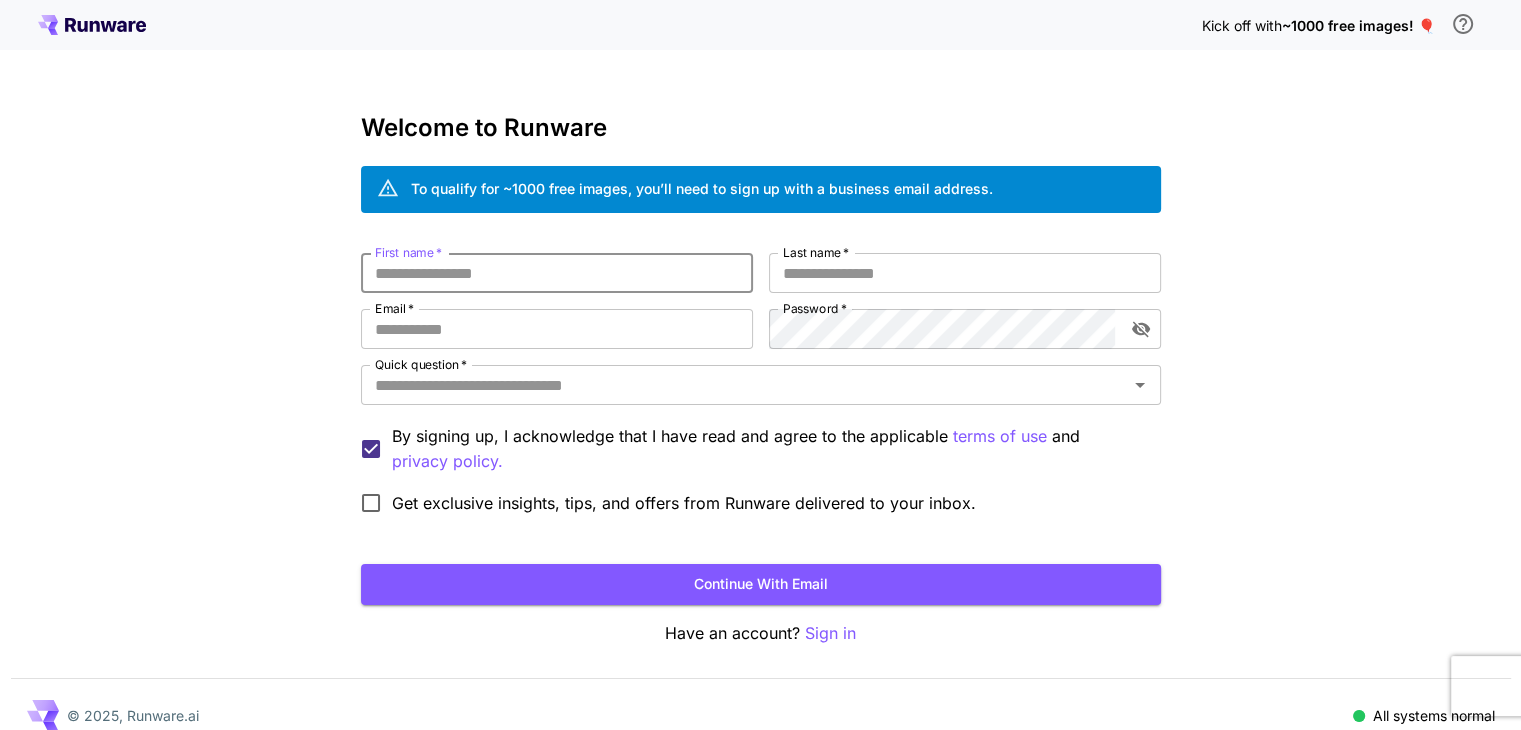 click on "First name   *" at bounding box center [557, 273] 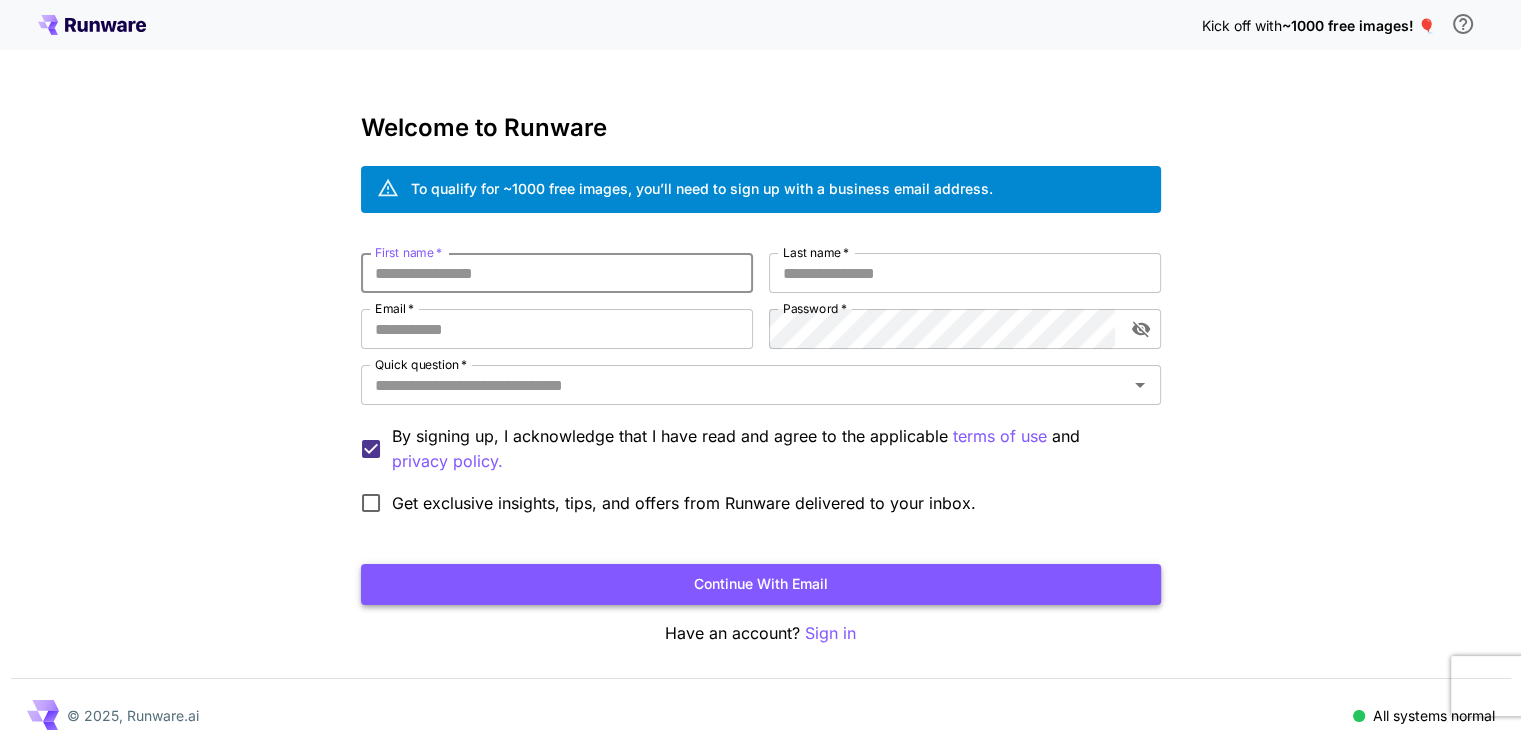 click on "Continue with email" at bounding box center (761, 584) 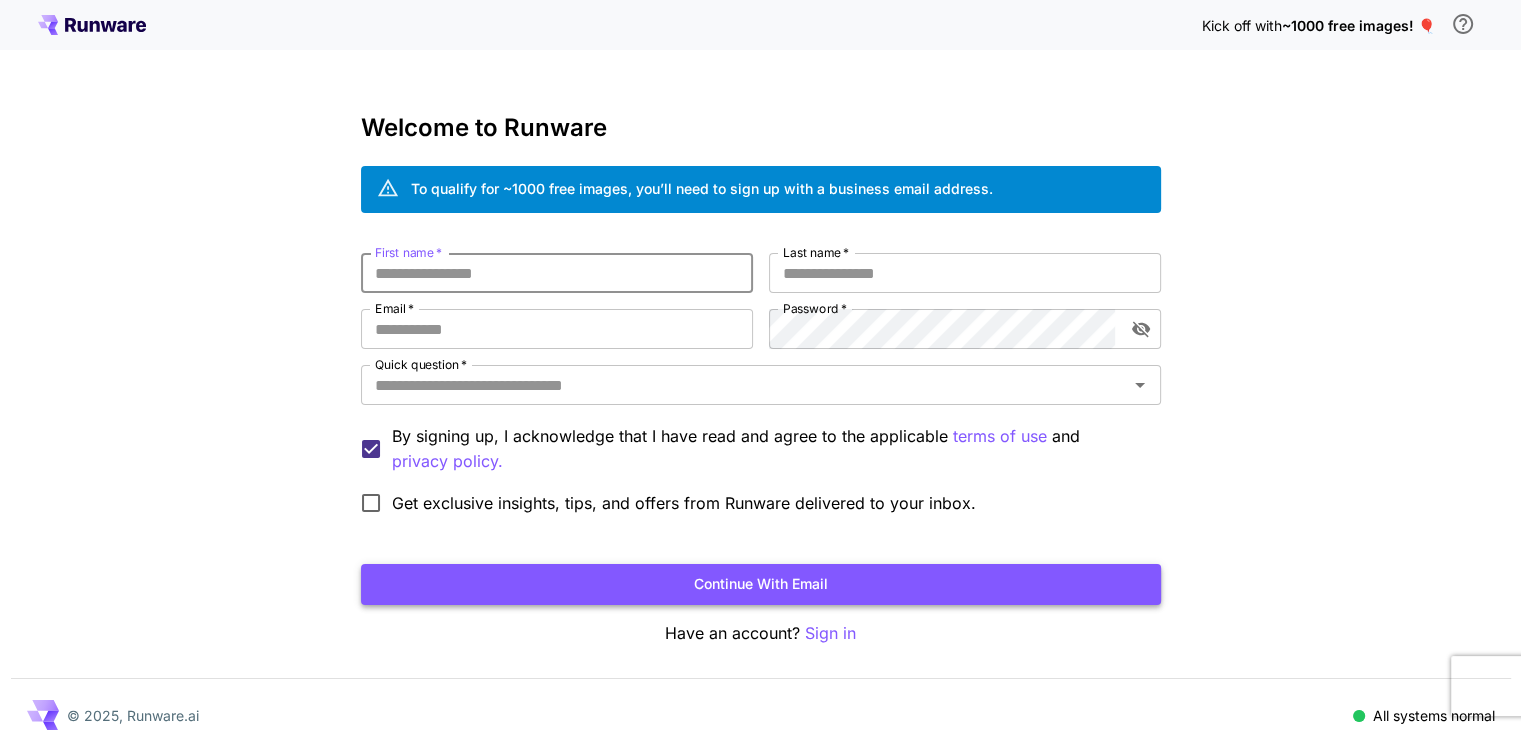 click on "Continue with email" at bounding box center (761, 584) 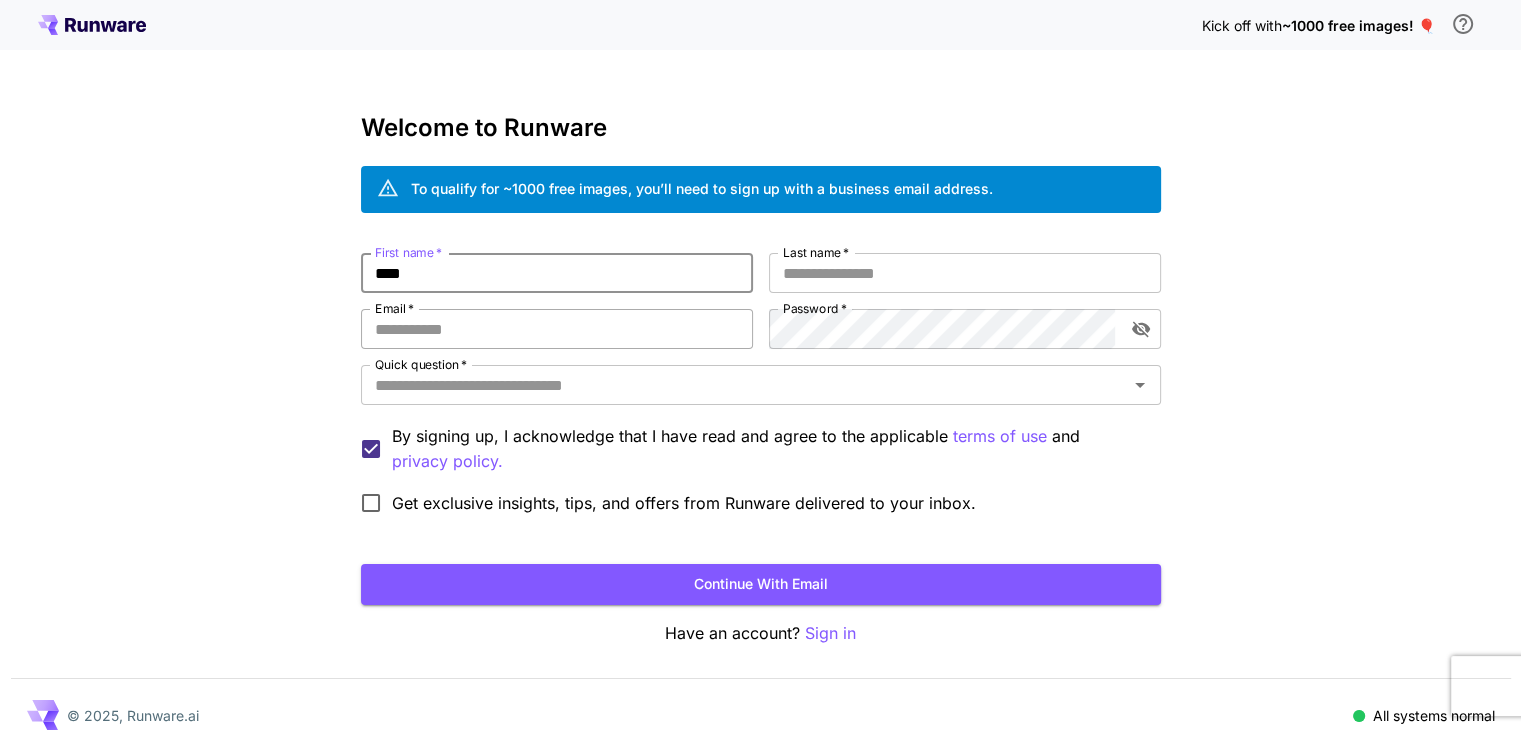 type on "****" 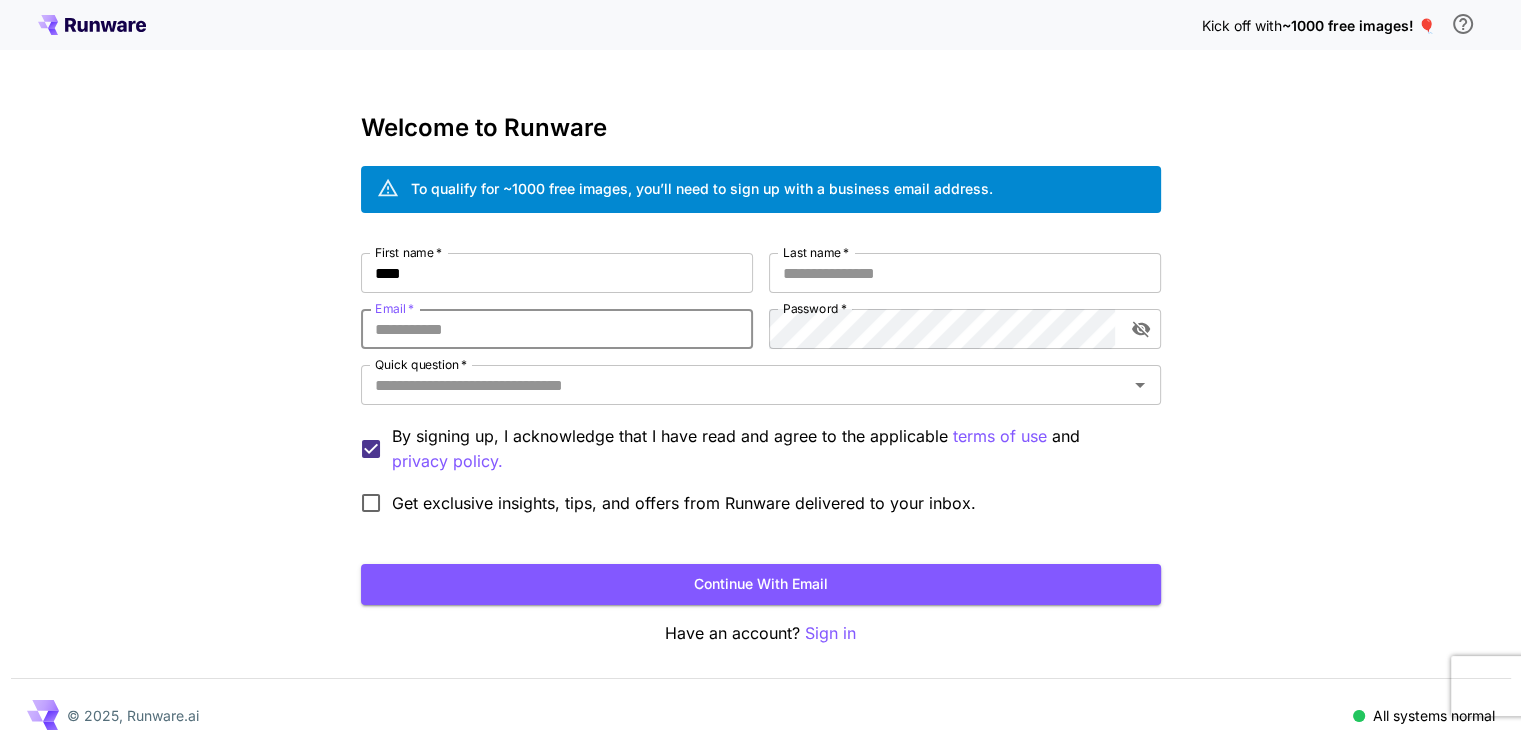 click on "Email   *" at bounding box center [557, 329] 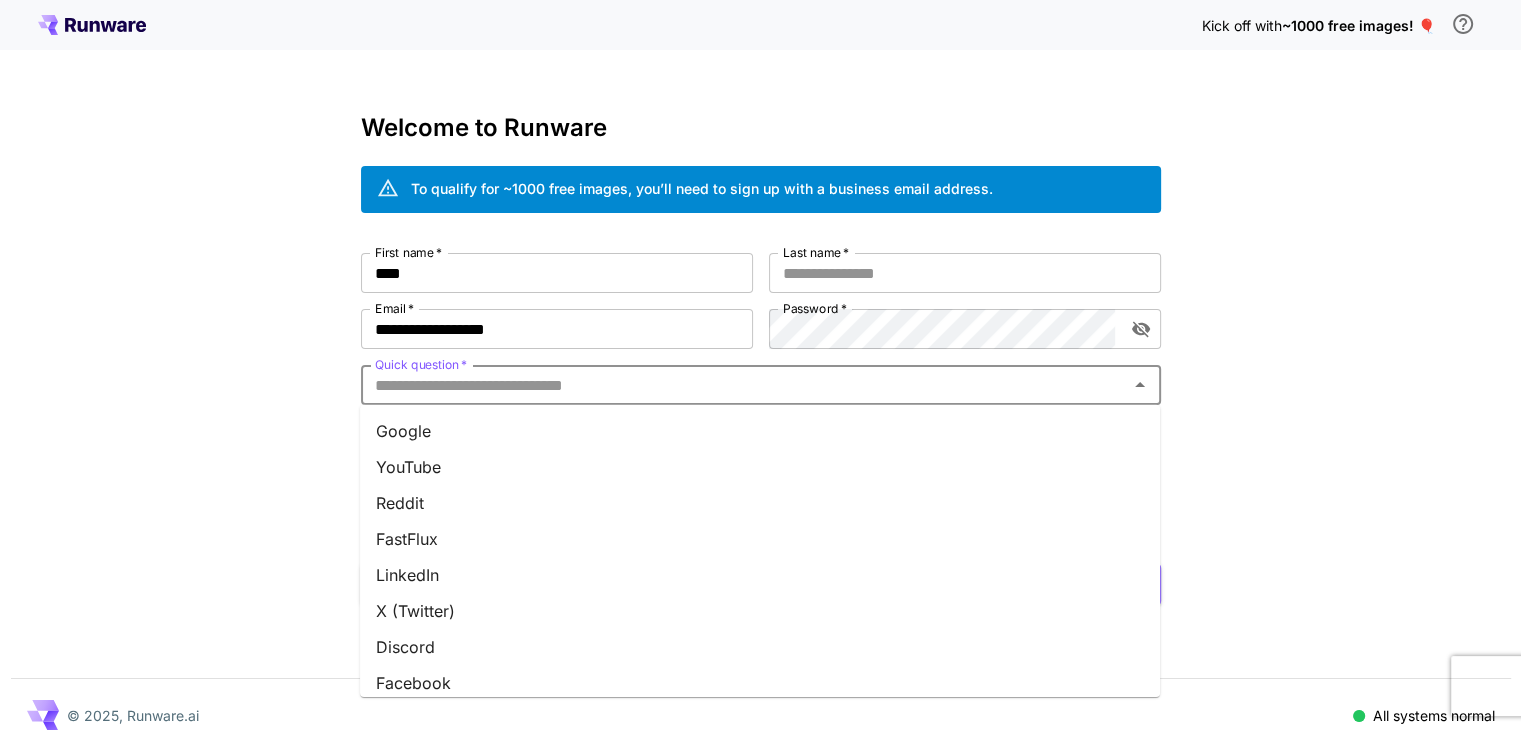 click on "Quick question   *" at bounding box center [744, 385] 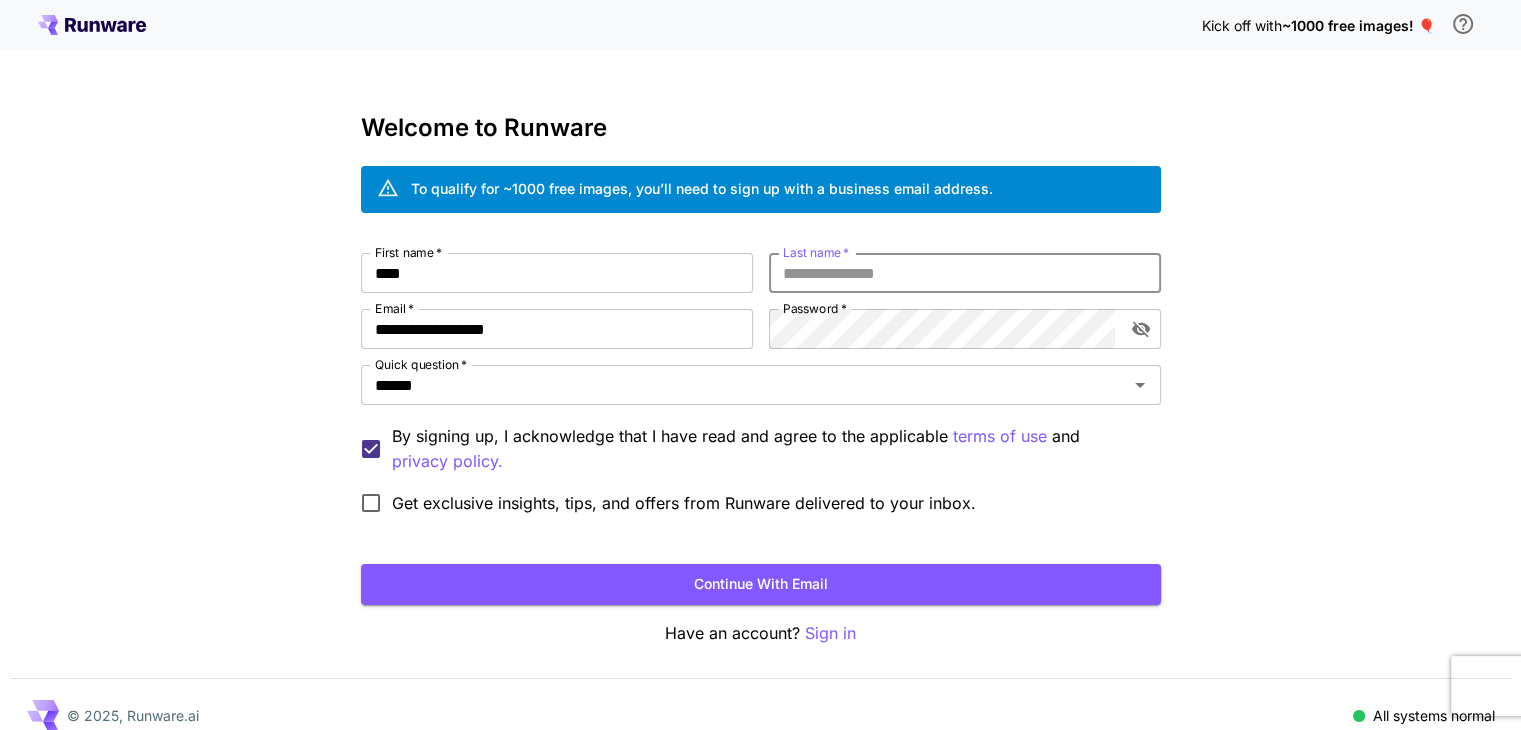 click on "Last name   *" at bounding box center [965, 273] 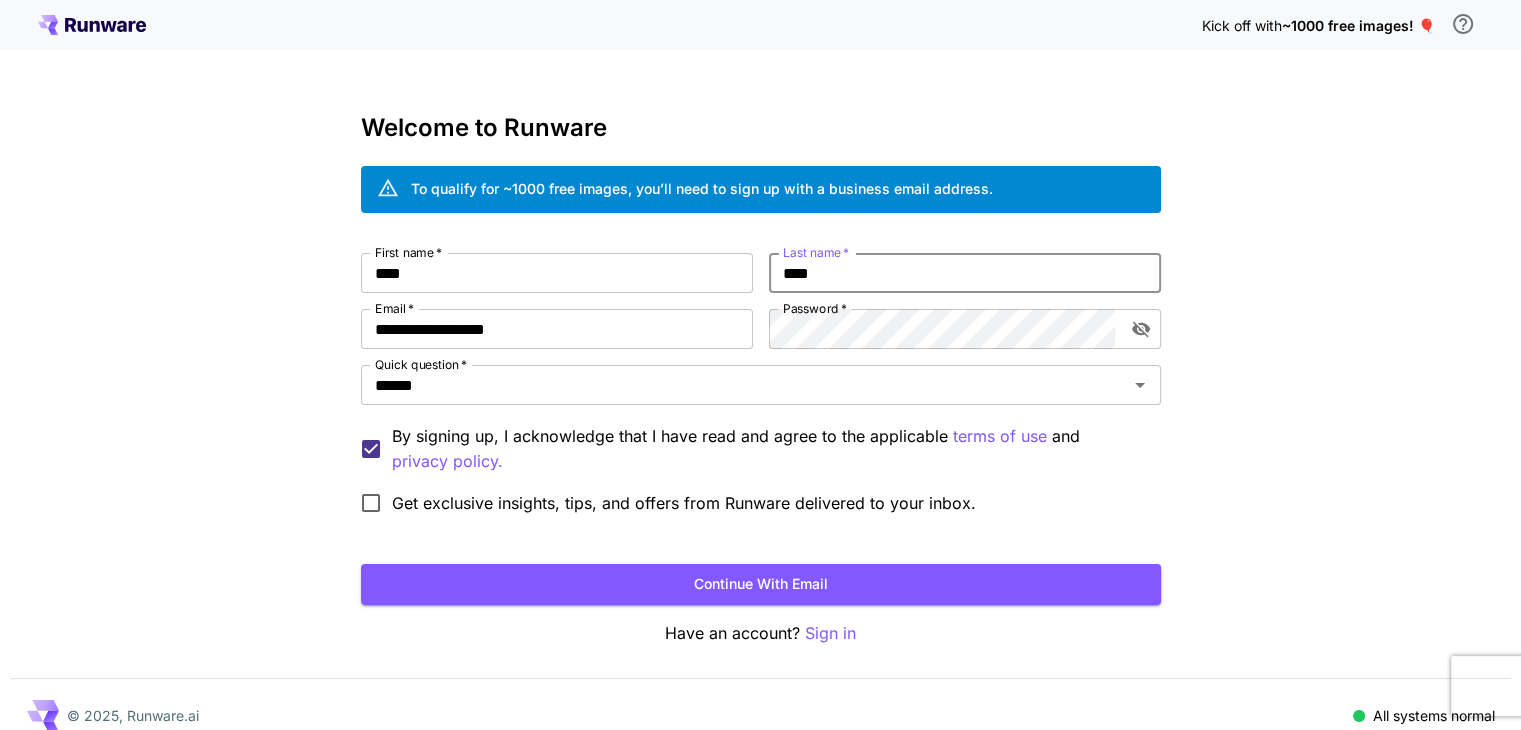 type on "****" 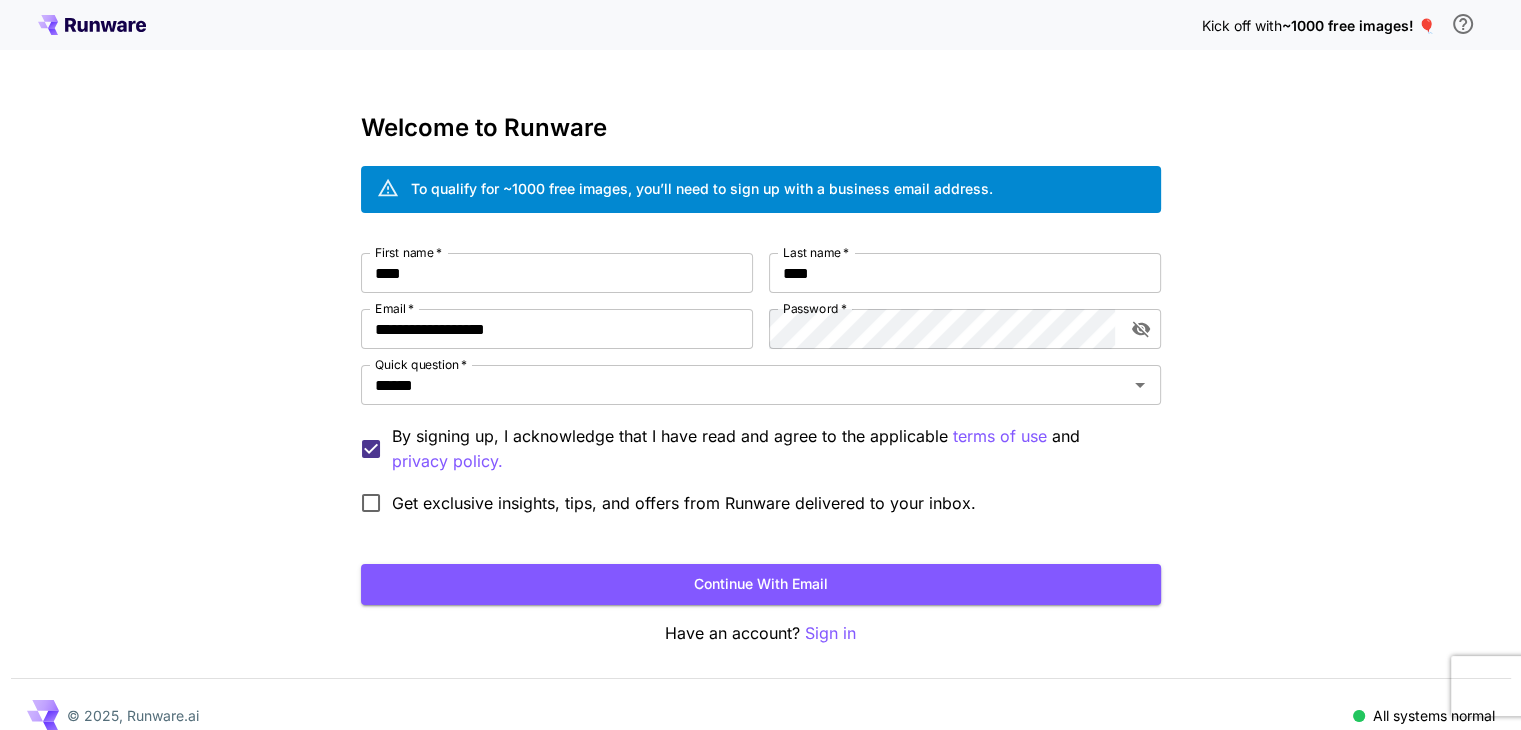 click on "First name   * [FIRST] First name   * Last name   * [LAST] Last name   * Email   * [EMAIL] Email   * Password   * Password   * Quick question   * [TEXT] Quick question   * By signing up, I acknowledge that I have read and agree to the applicable   terms of use     and   privacy policy.   Get exclusive insights, tips, and offers from Runware delivered to your inbox. Continue with [EMAIL]" at bounding box center (761, 429) 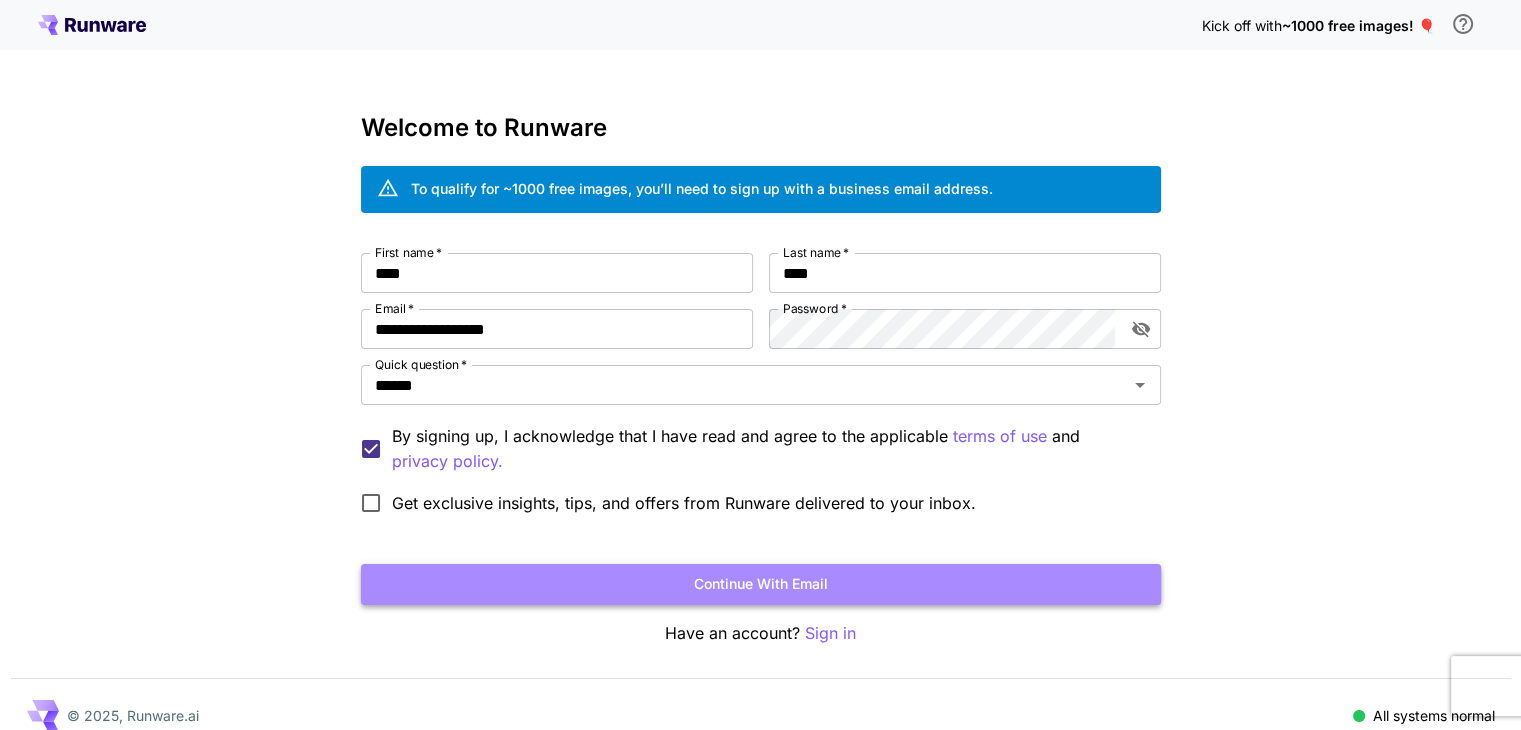 click on "Continue with email" at bounding box center (761, 584) 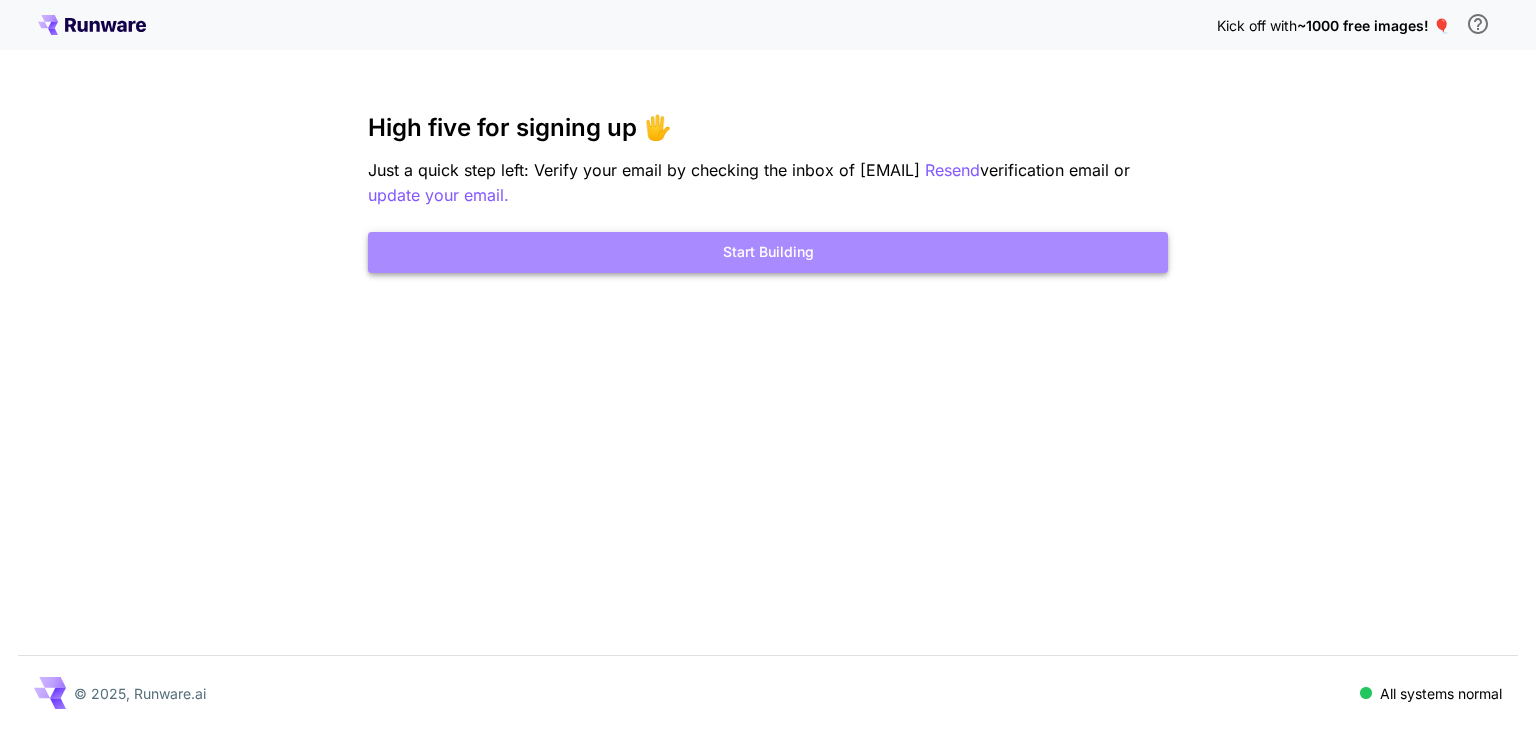 click on "Start Building" at bounding box center [768, 252] 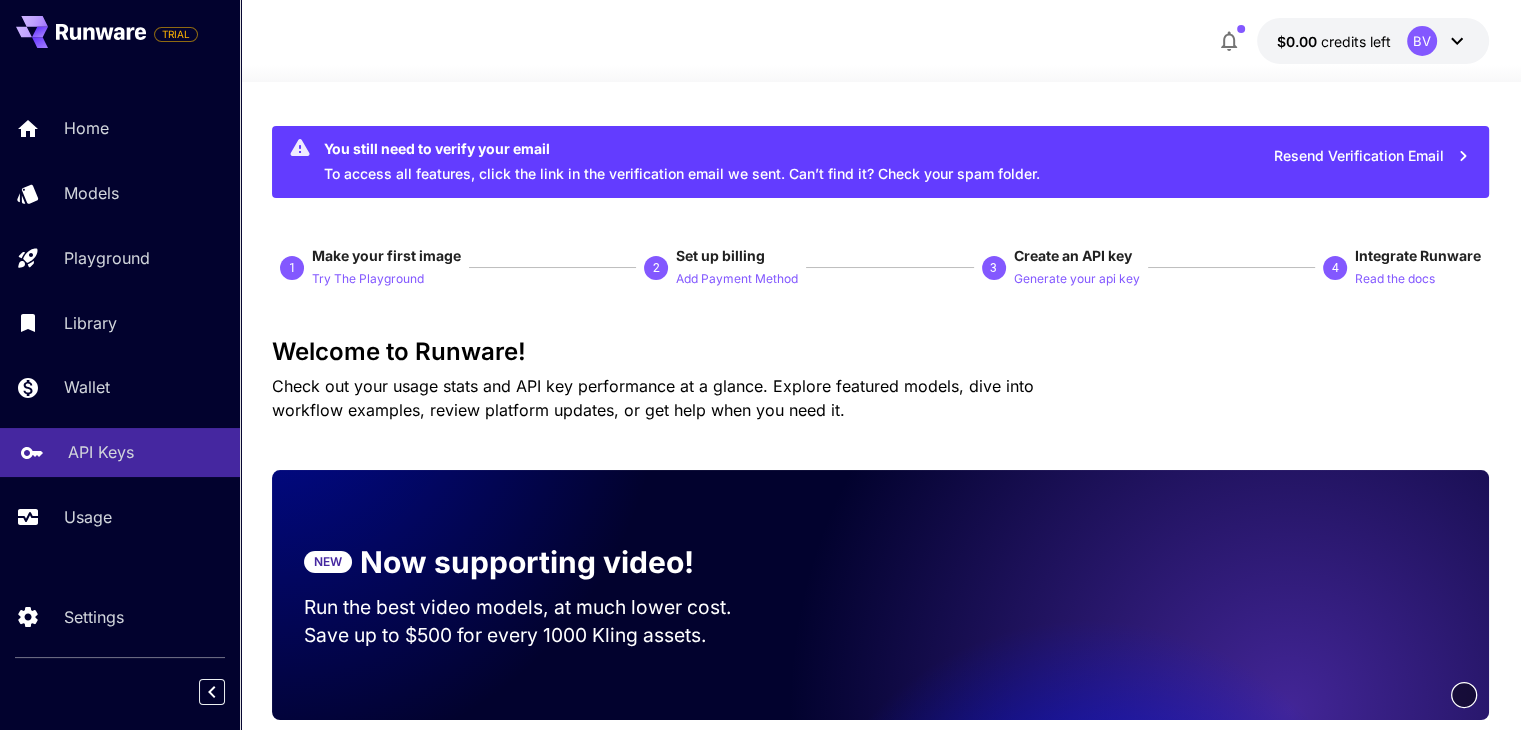 click on "API Keys" at bounding box center (101, 452) 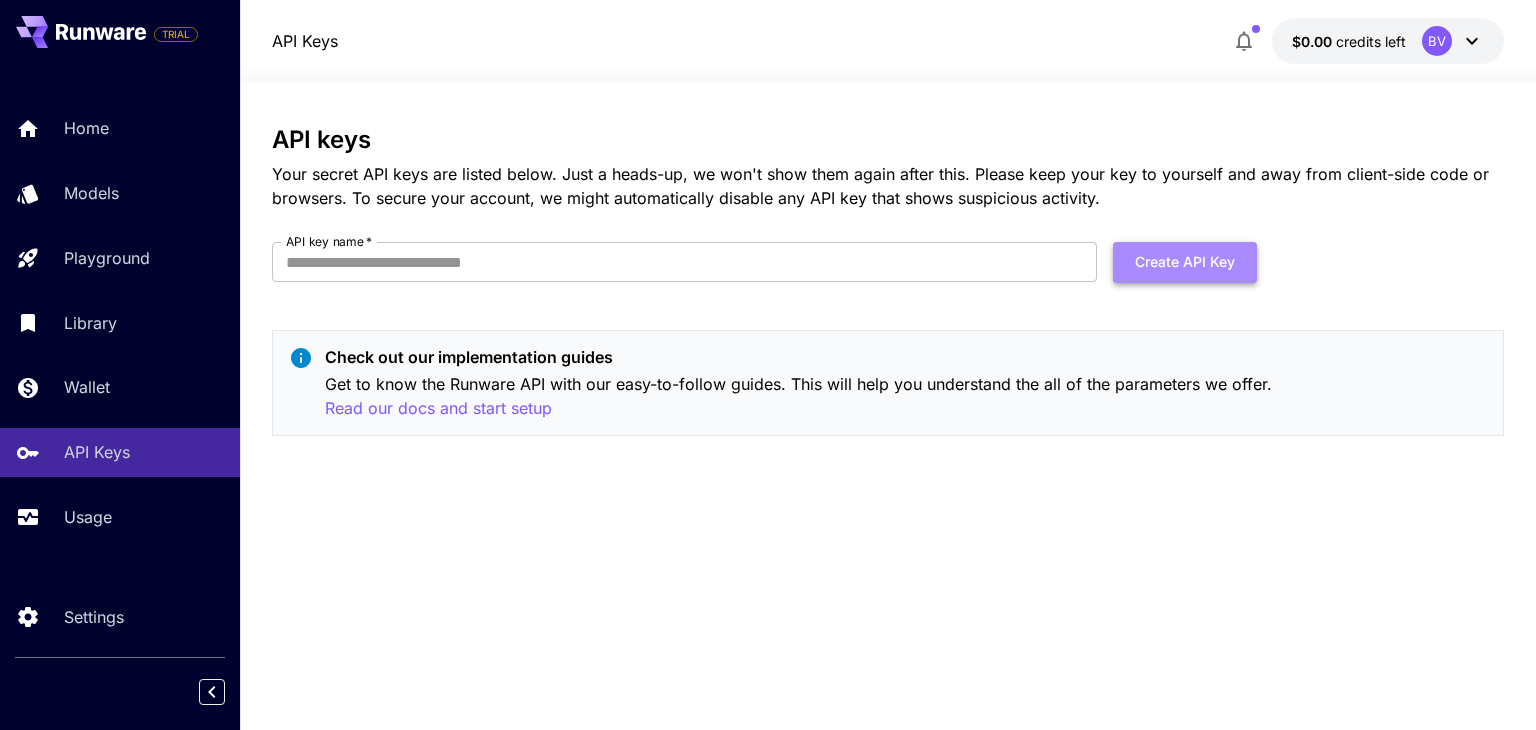click on "Create API Key" at bounding box center (1185, 262) 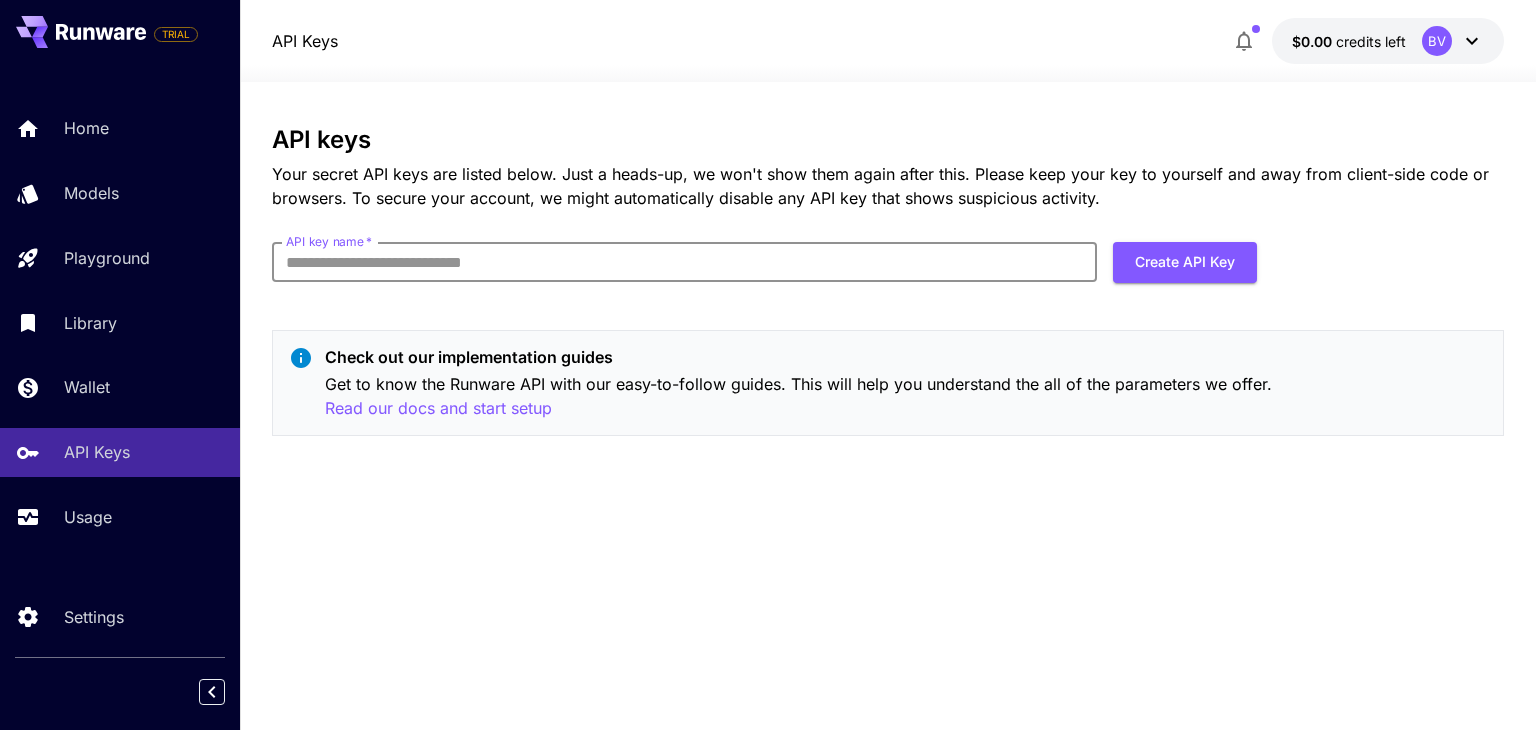 click on "API key name   *" at bounding box center [684, 262] 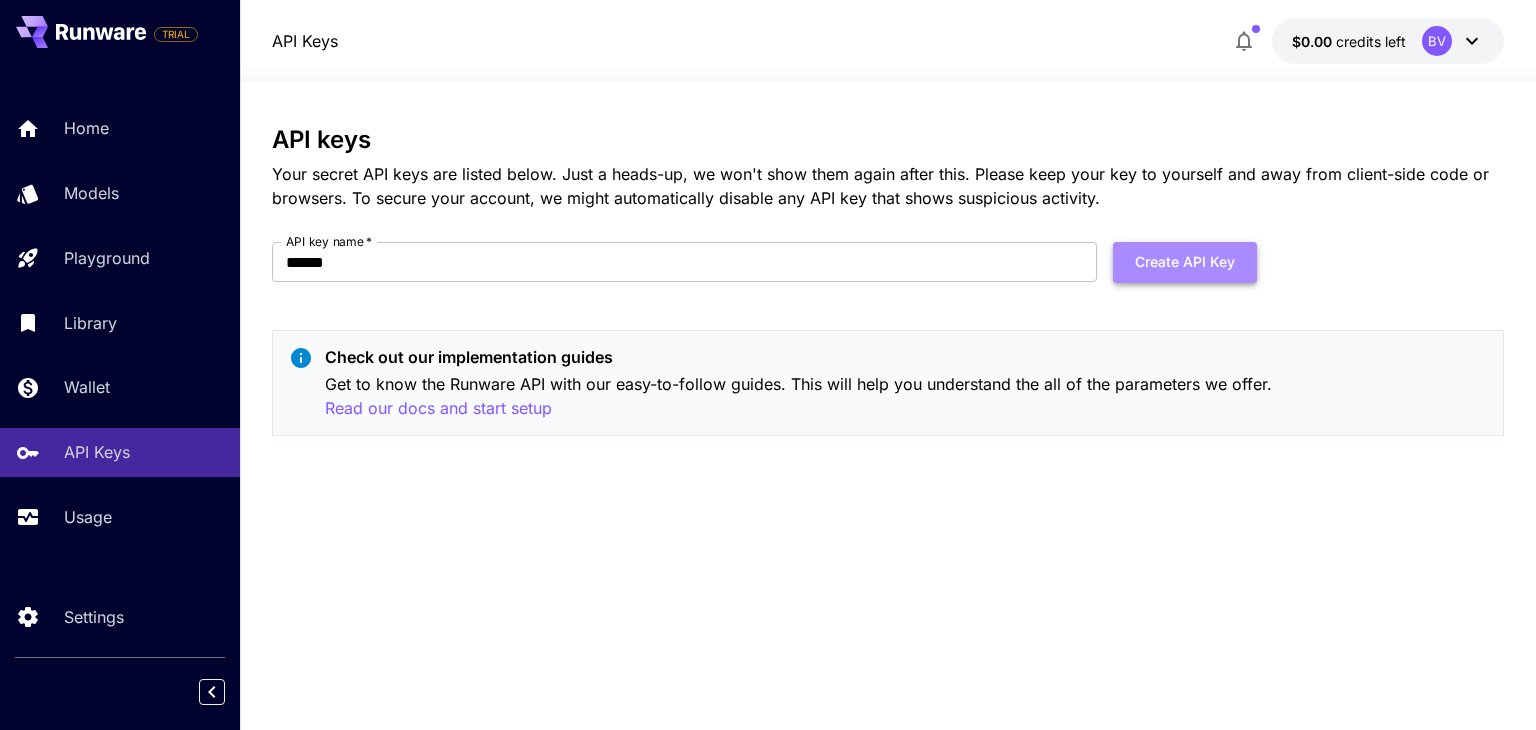 click on "Create API Key" at bounding box center (1185, 262) 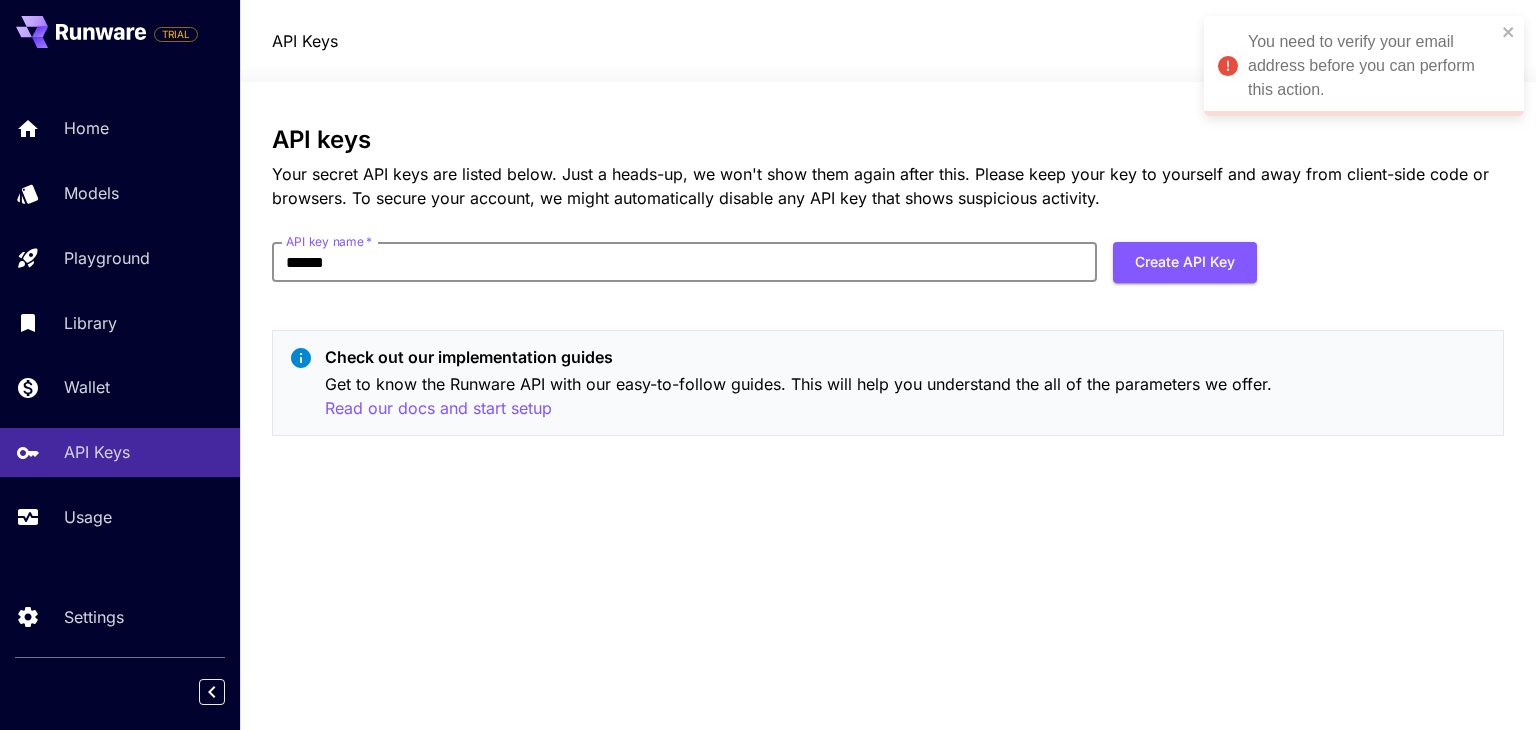 click on "******" at bounding box center [684, 262] 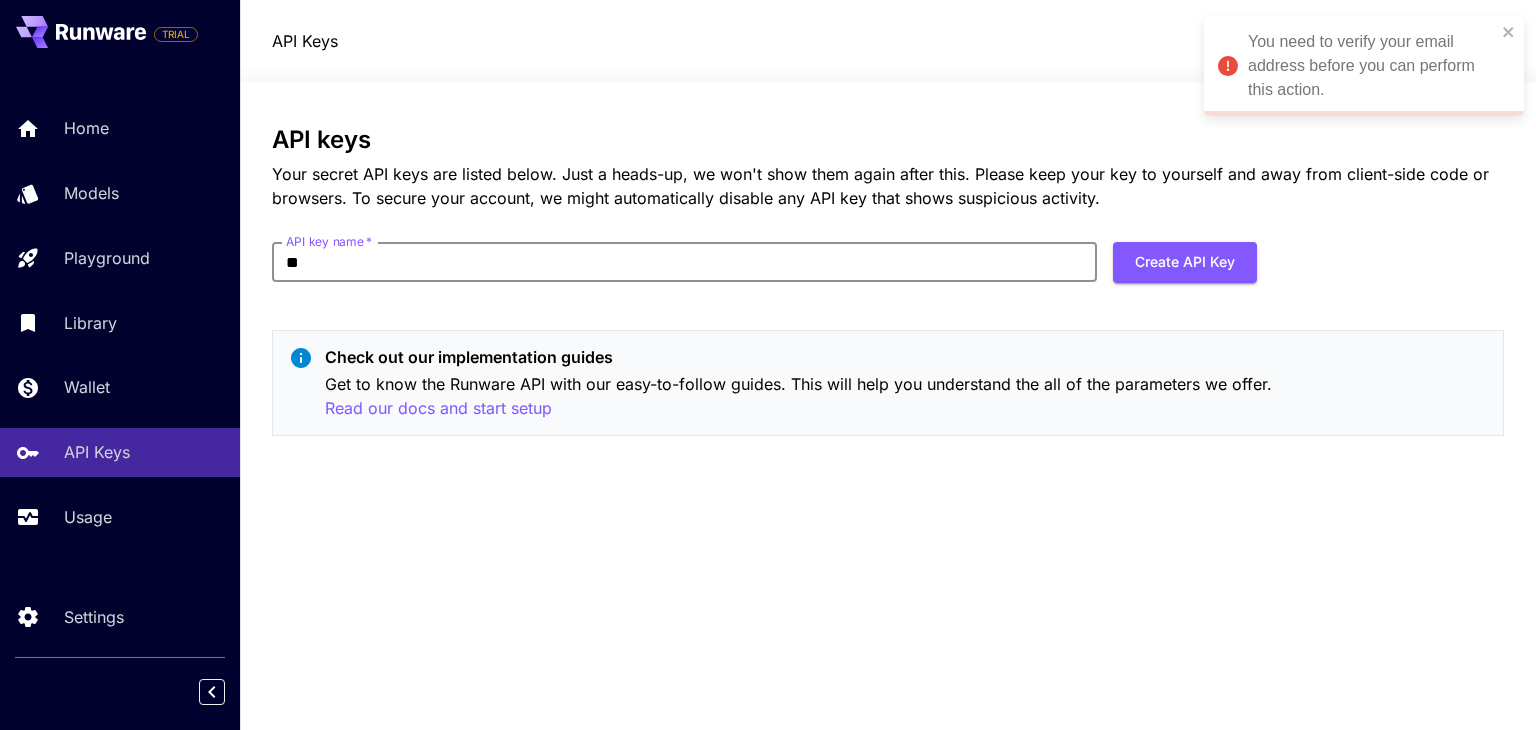 type on "*" 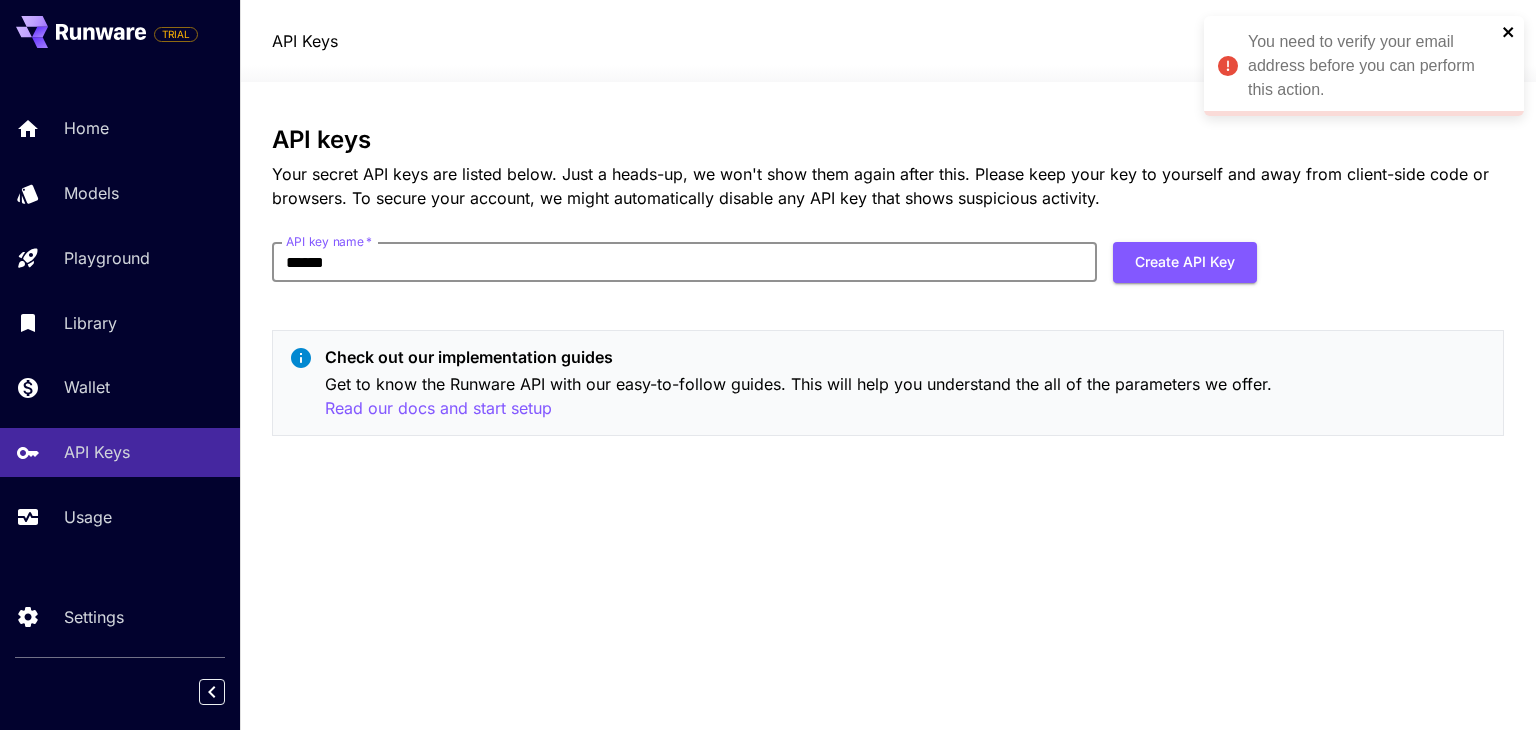 type on "******" 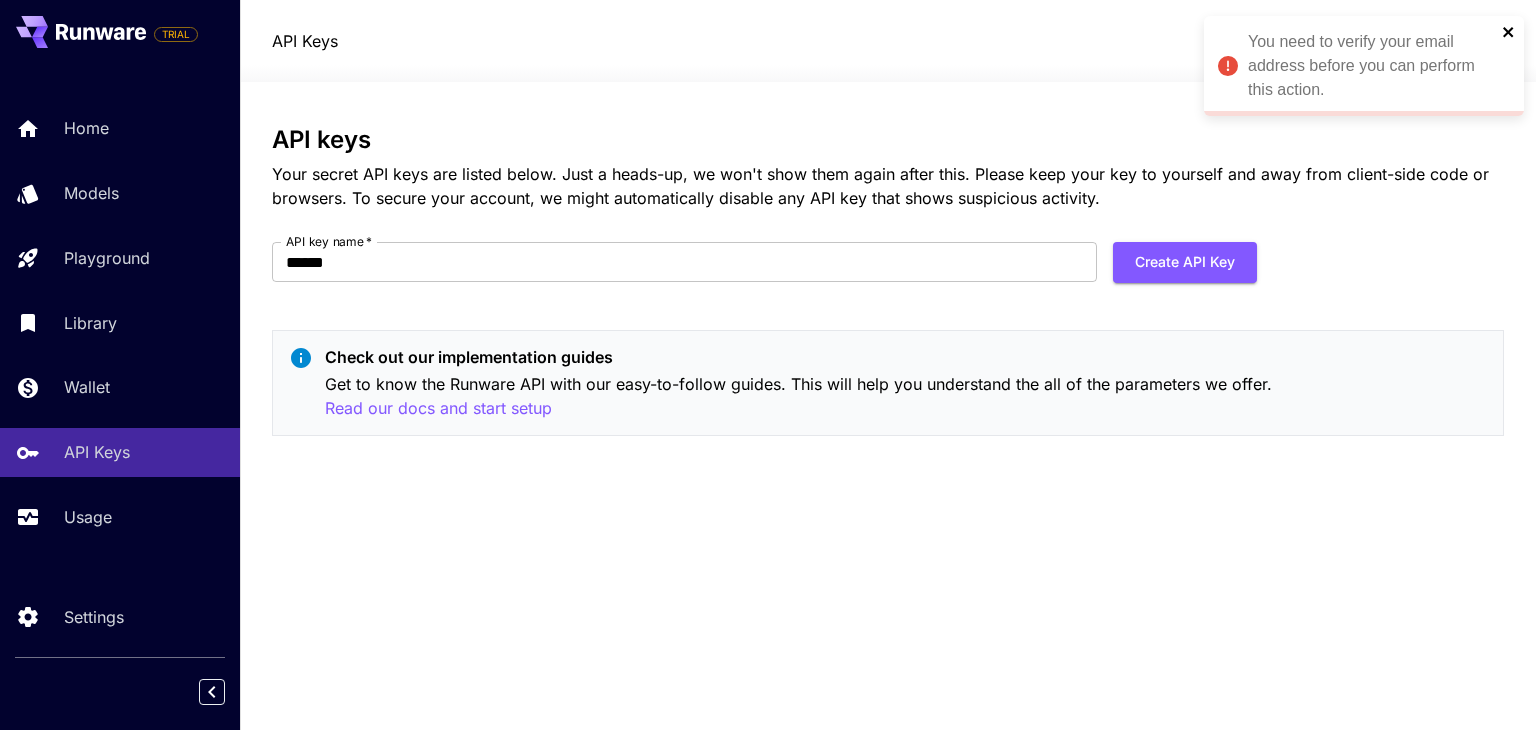 click 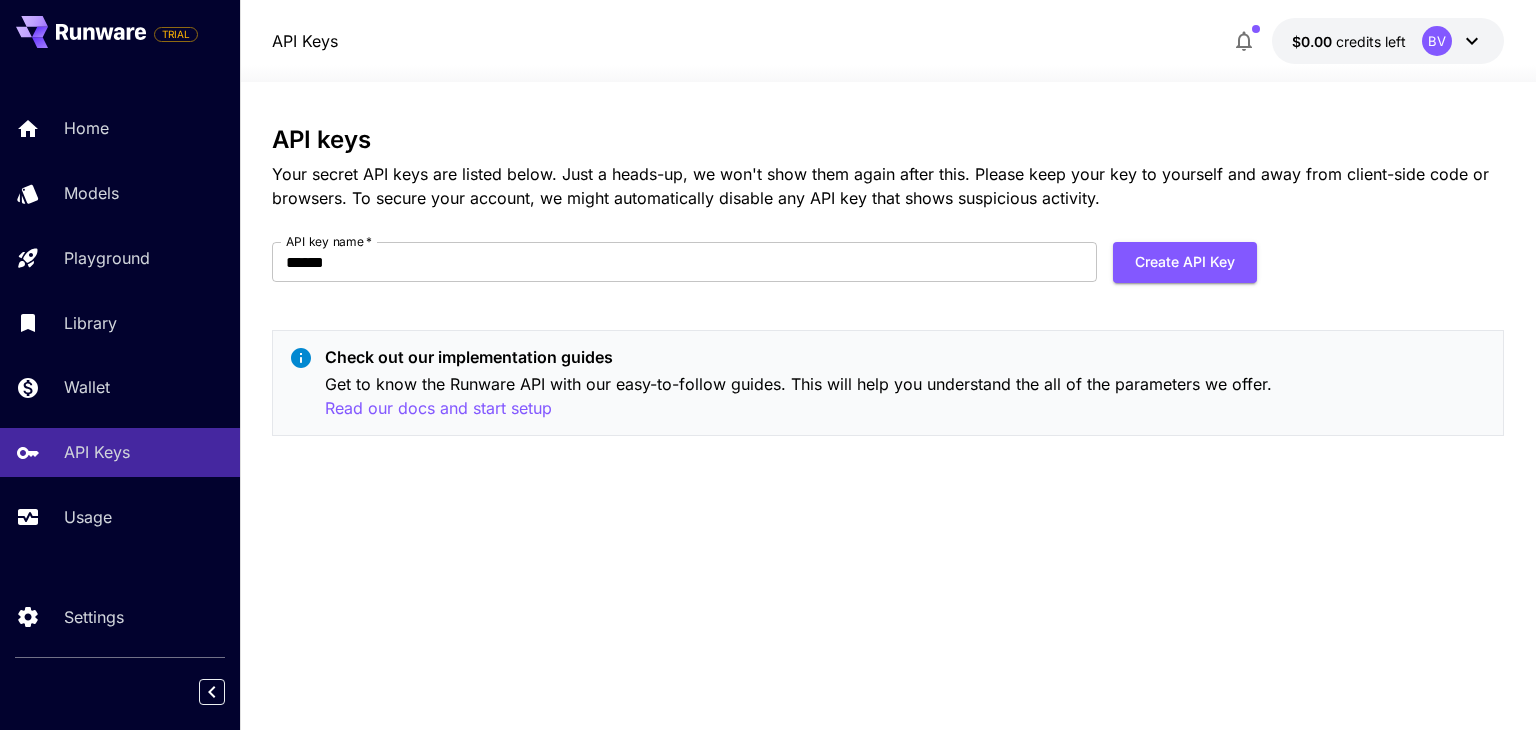 click on "$0.00    credits left  BV" at bounding box center [1388, 41] 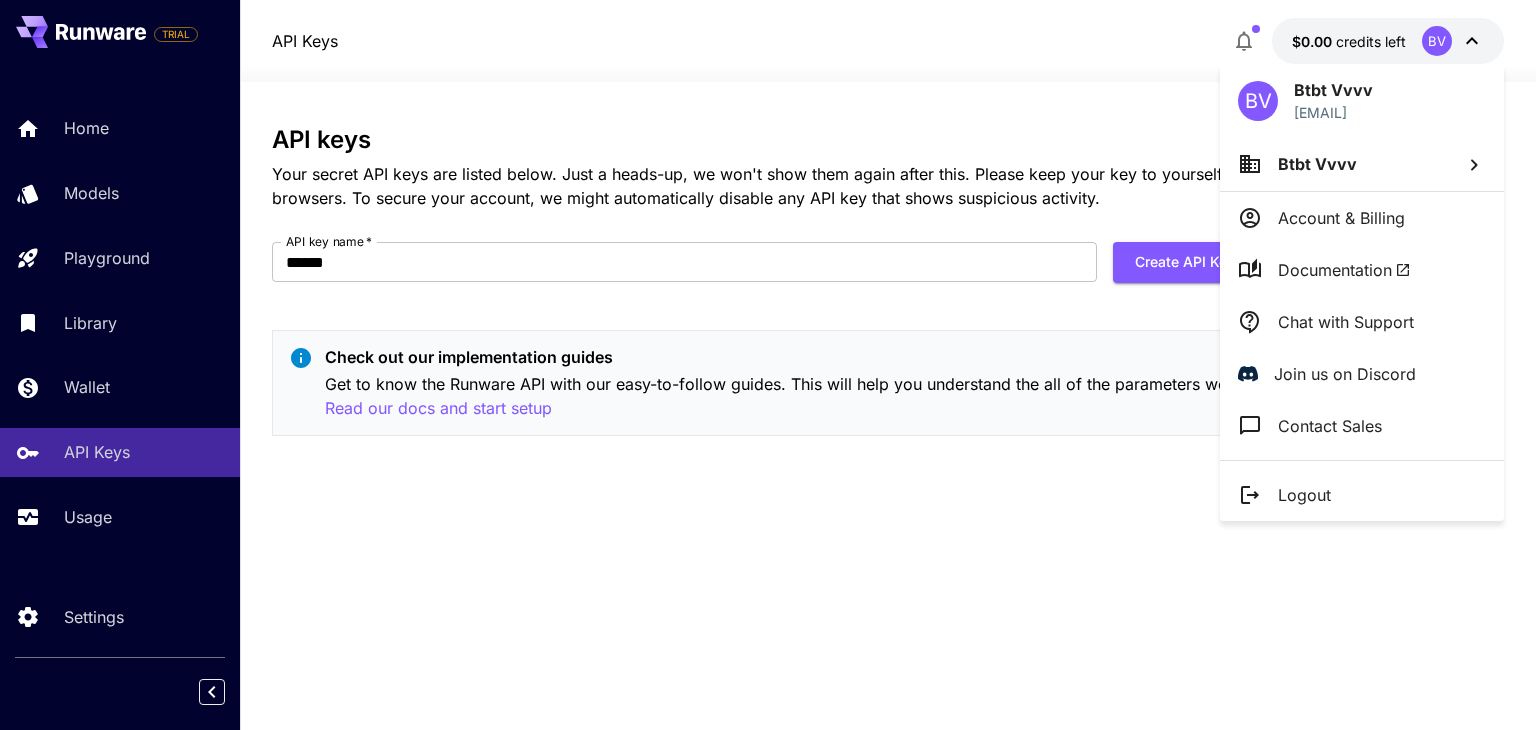 click at bounding box center (768, 365) 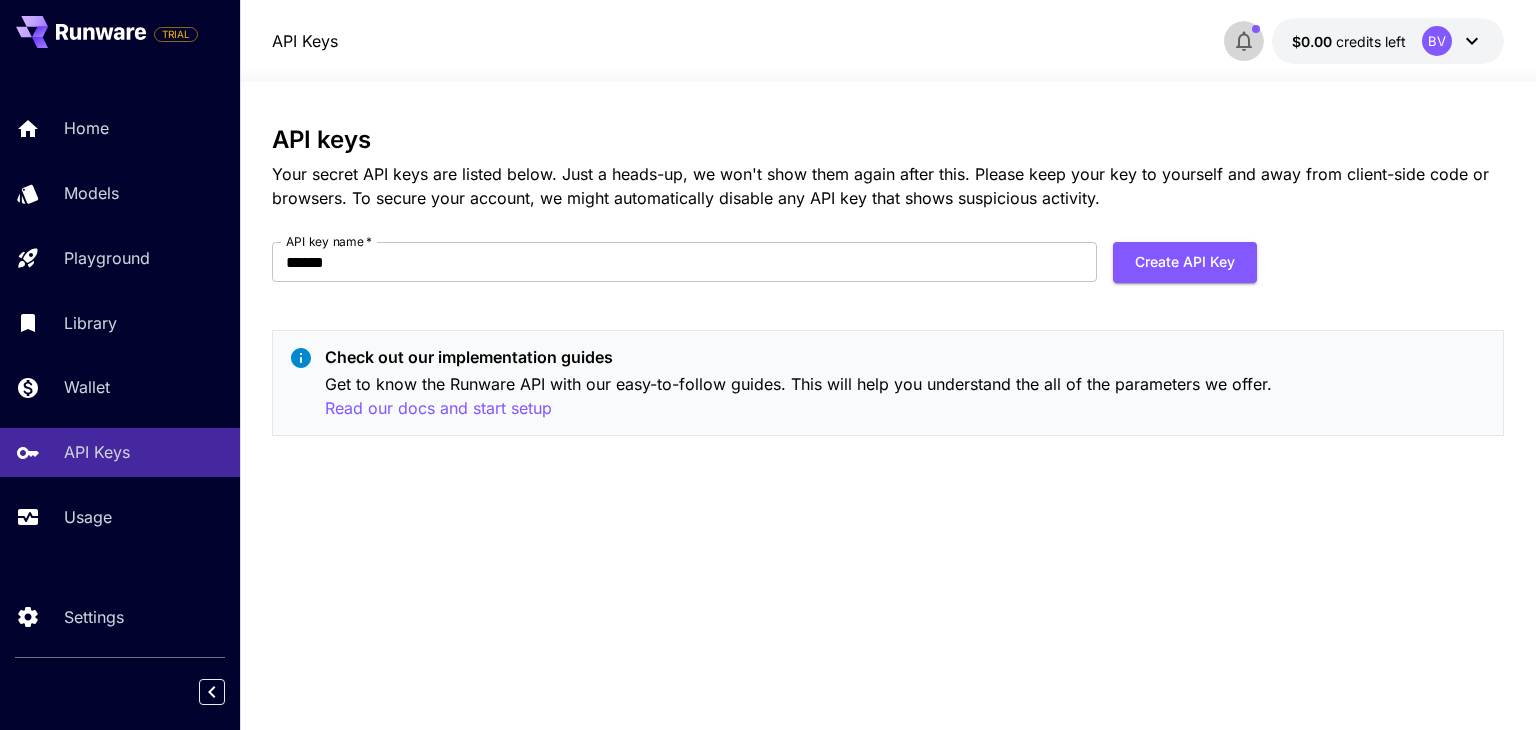 click 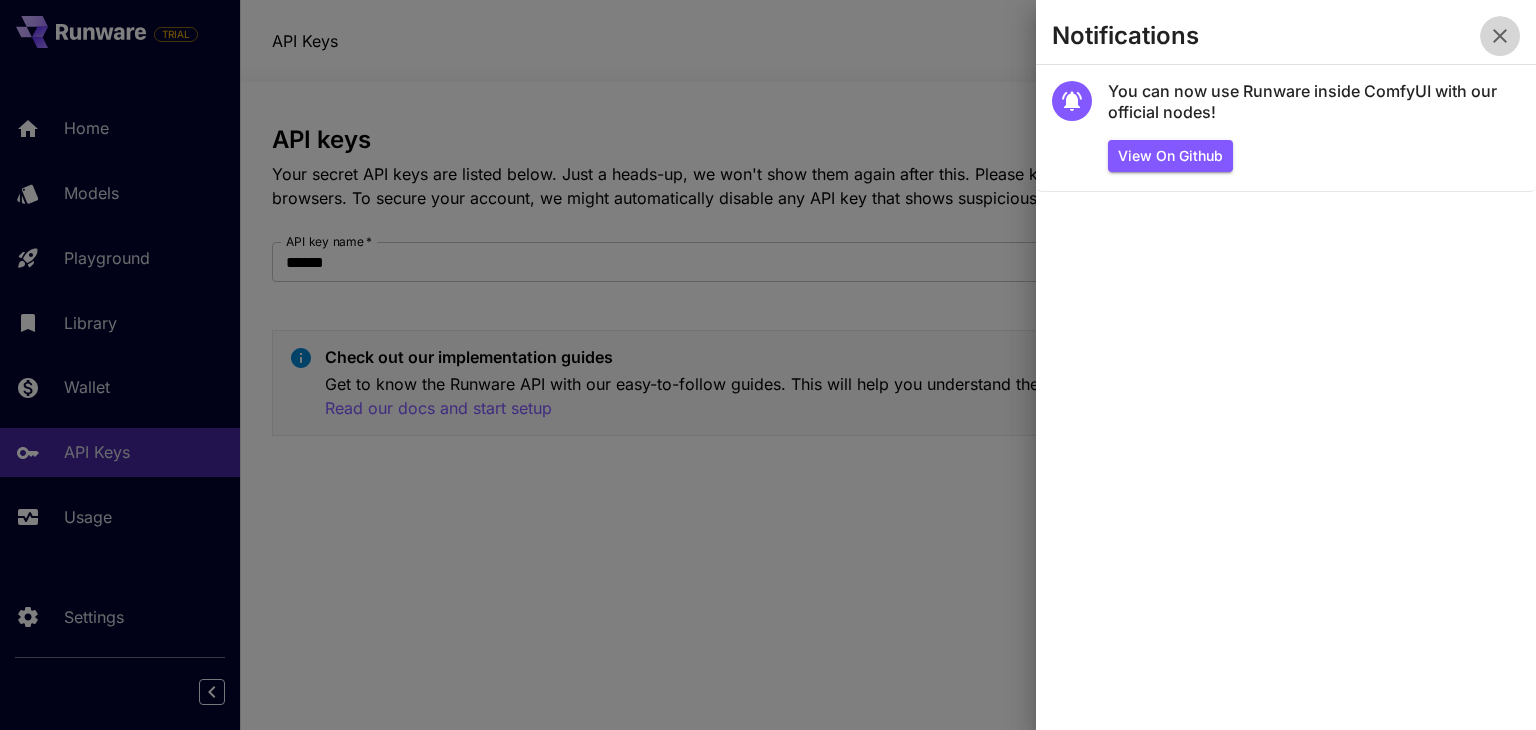 click 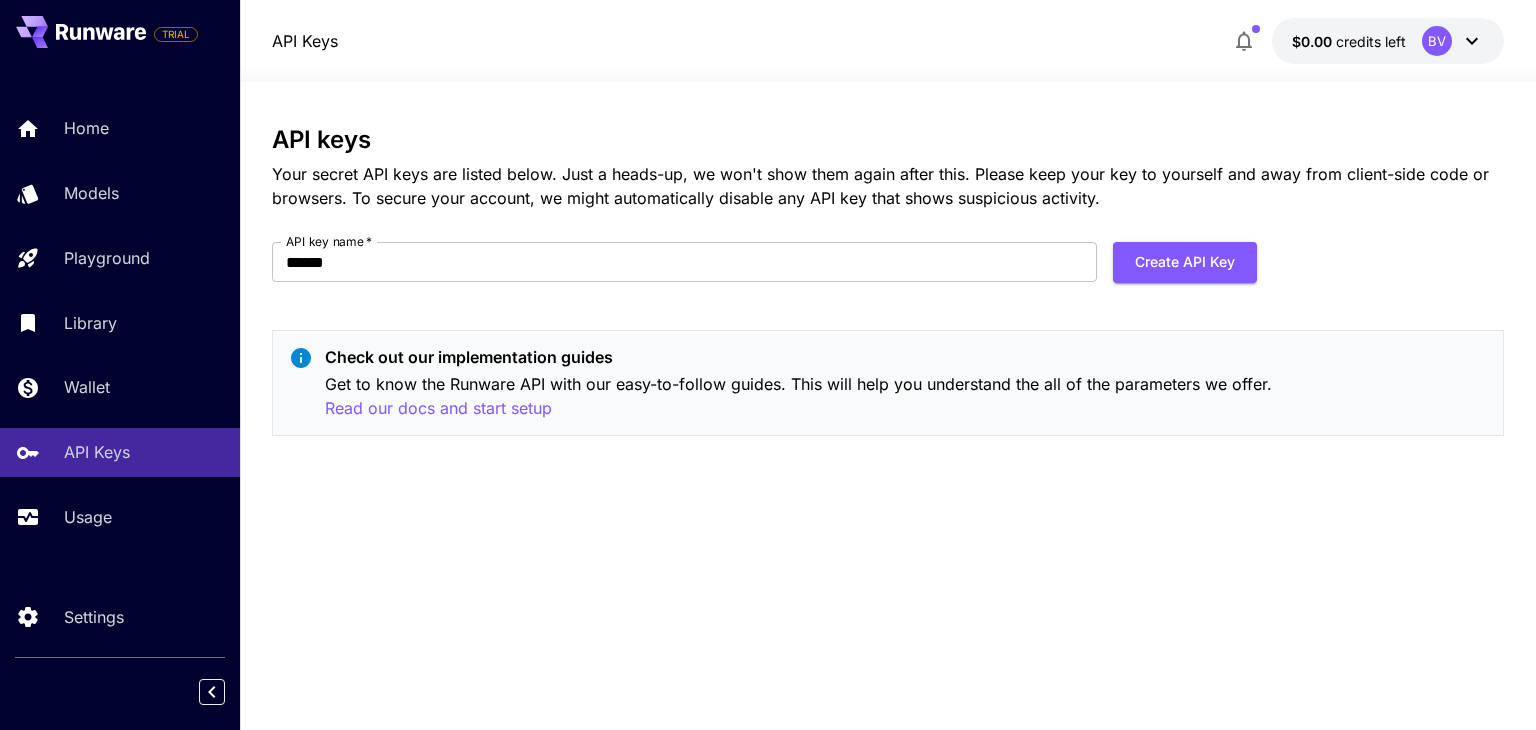 click on "$0.00    credits left  BV" at bounding box center [1388, 41] 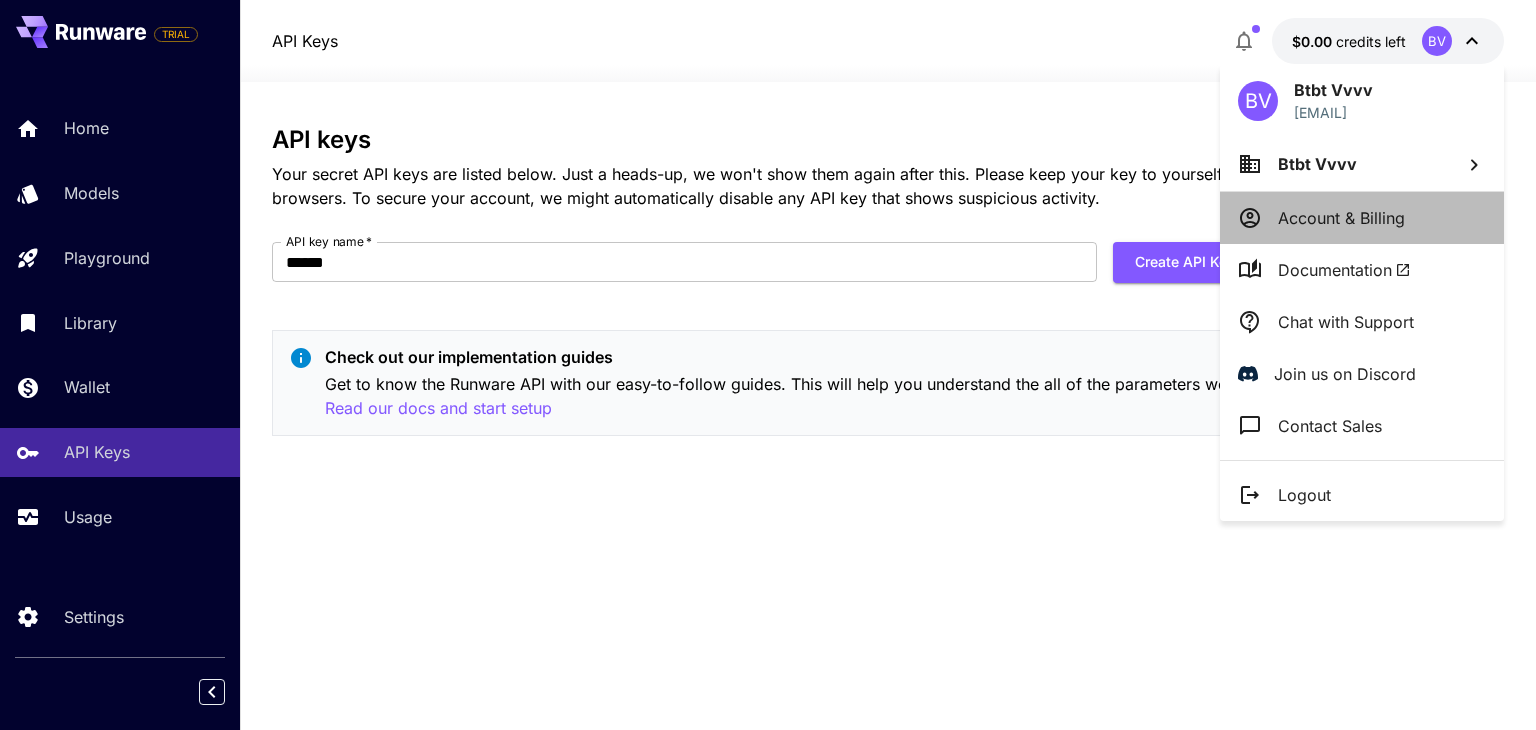 click on "Account & Billing" at bounding box center (1341, 218) 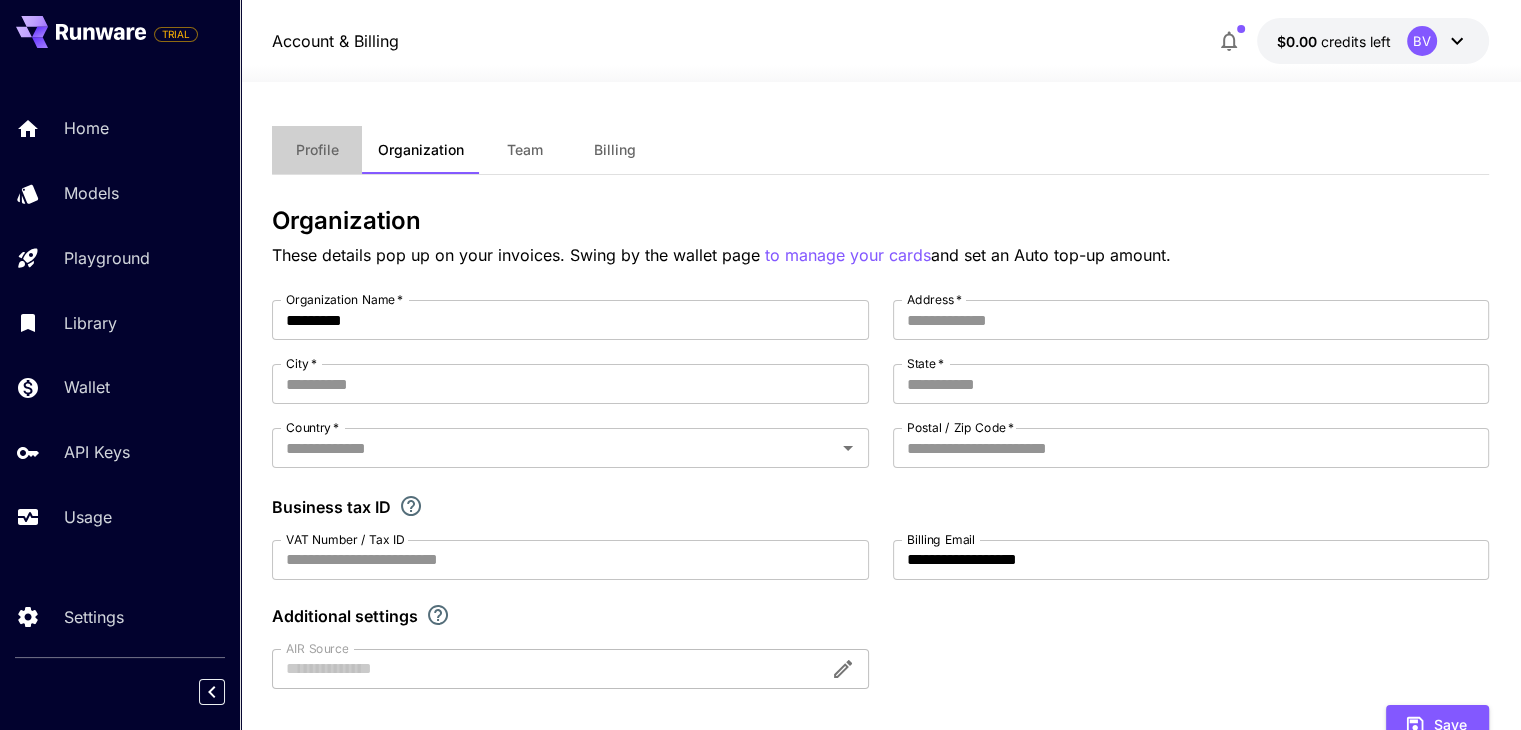 click on "Profile" at bounding box center [317, 150] 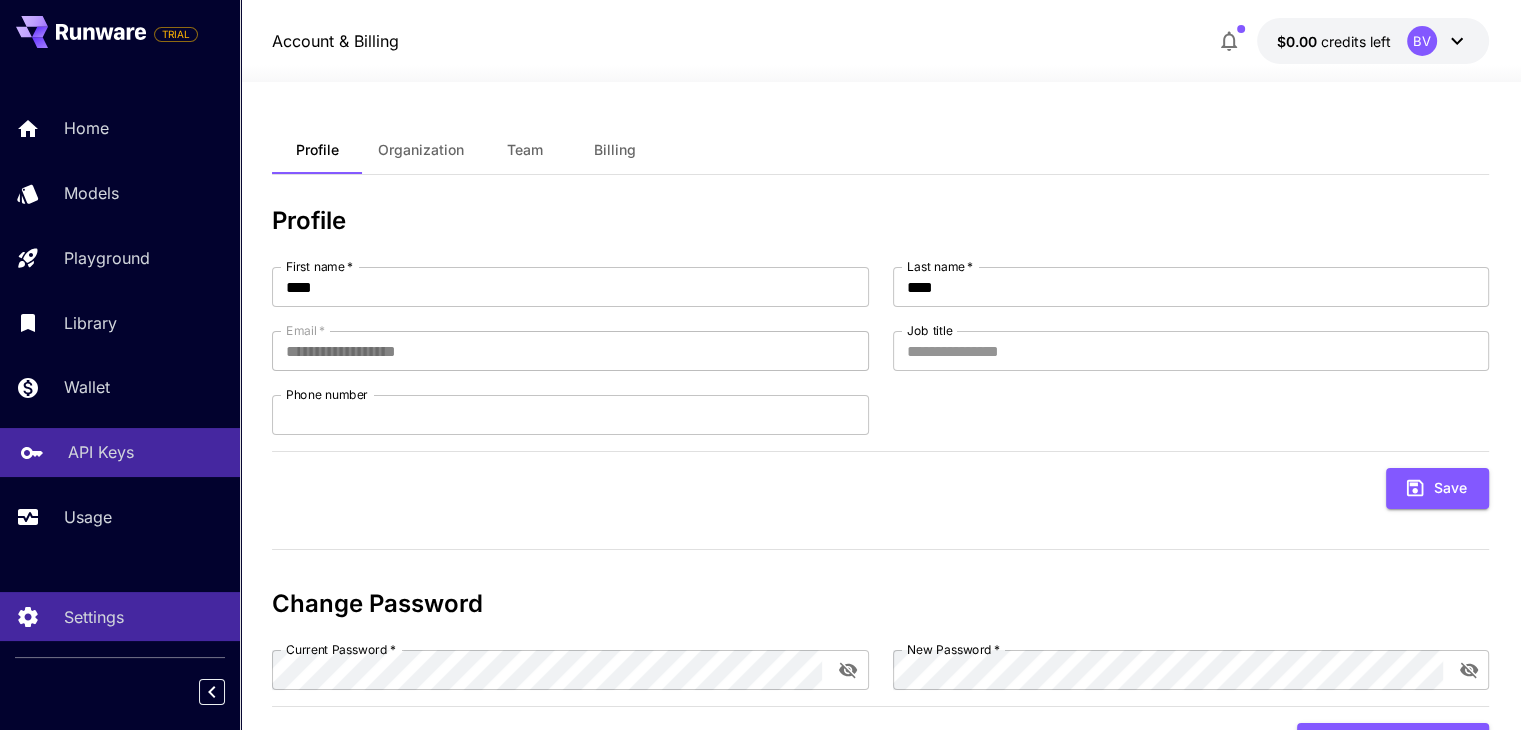 click on "API Keys" at bounding box center [146, 452] 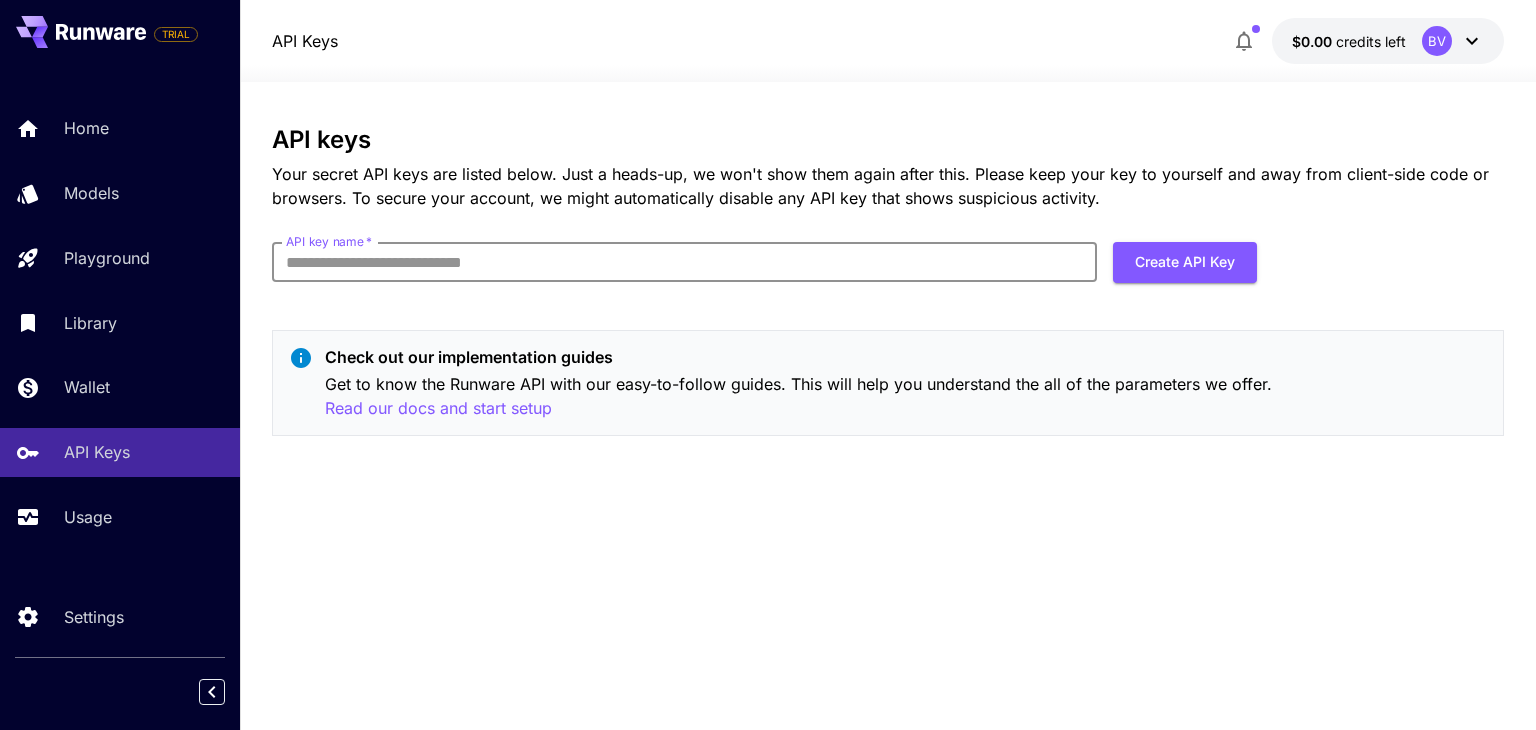 click on "API key name   *" at bounding box center (684, 262) 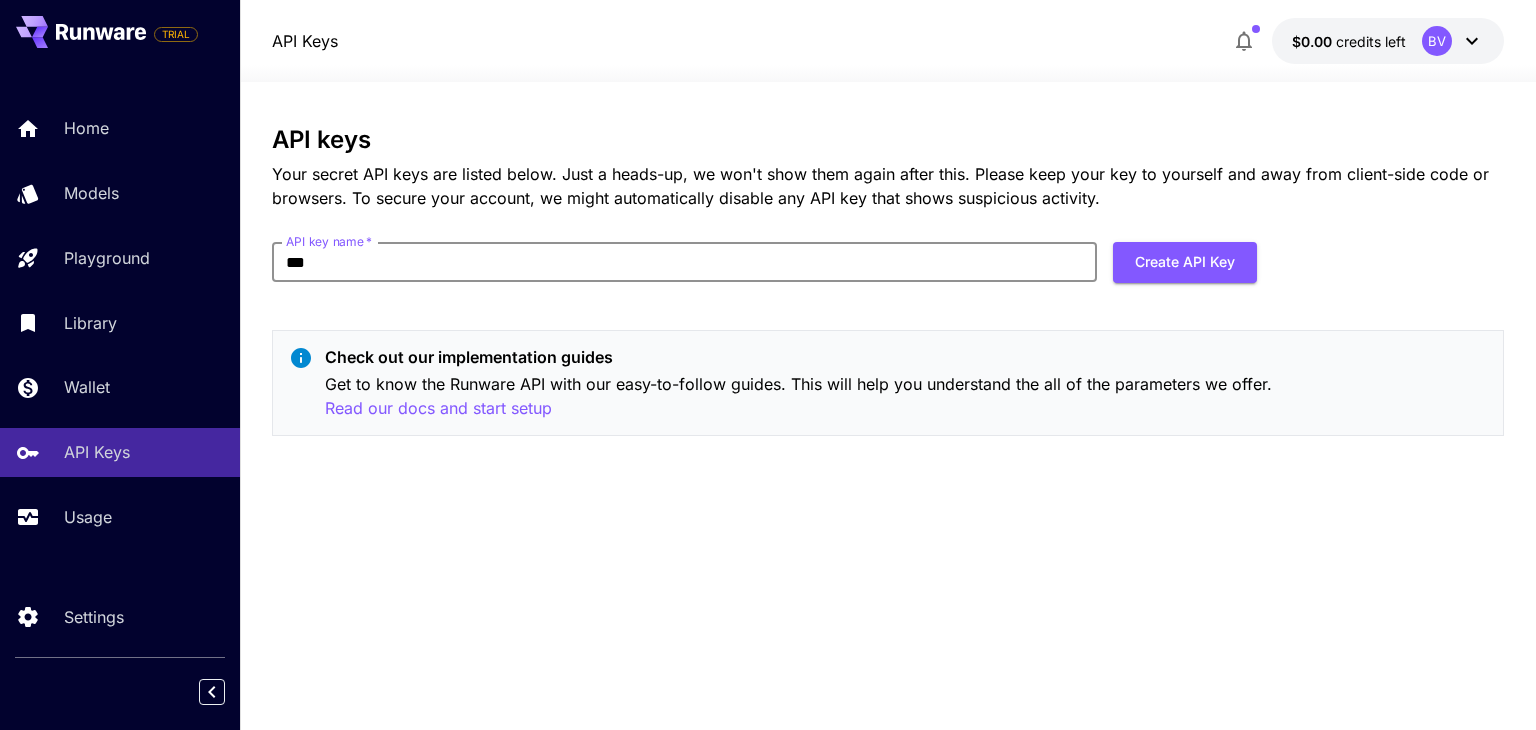 type on "******" 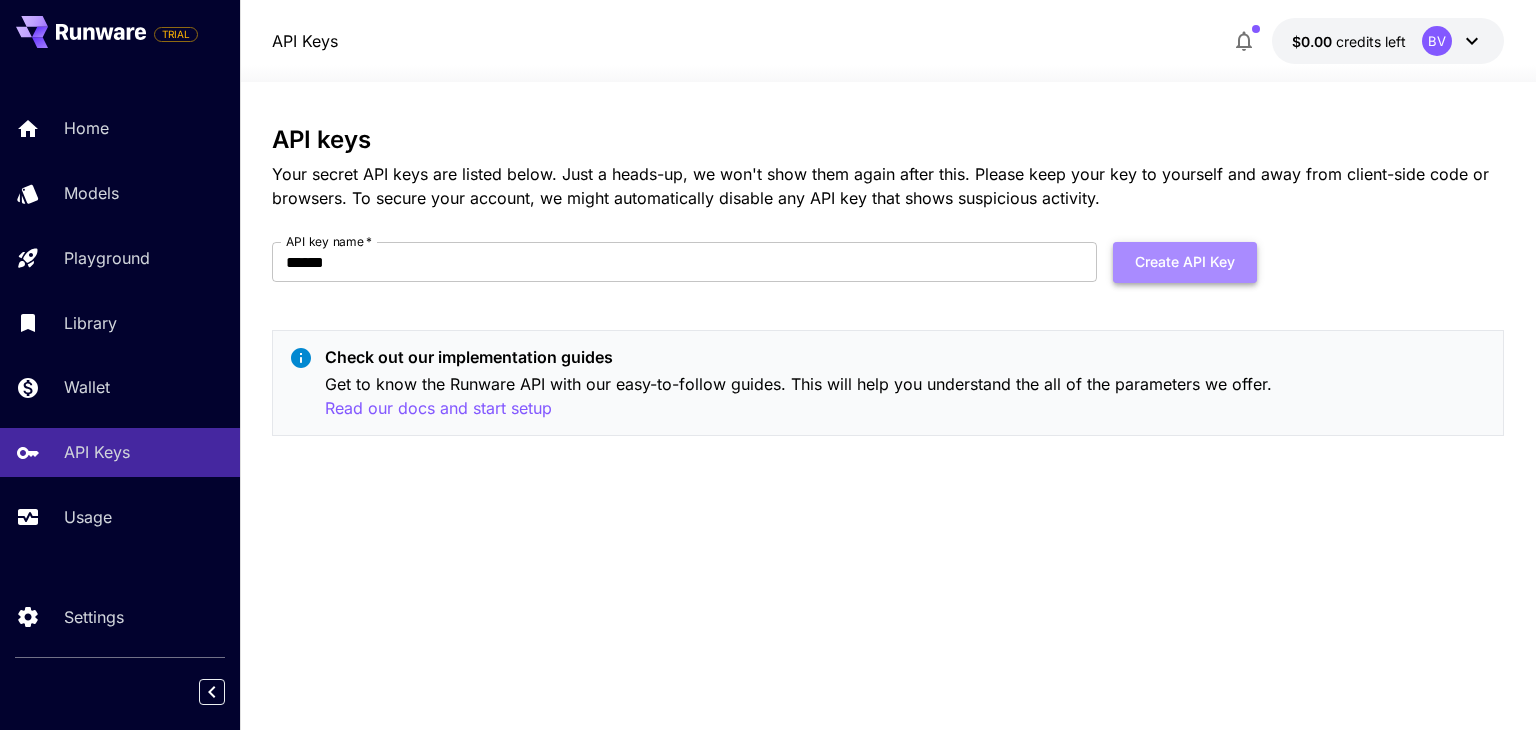 click on "Create API Key" at bounding box center [1185, 262] 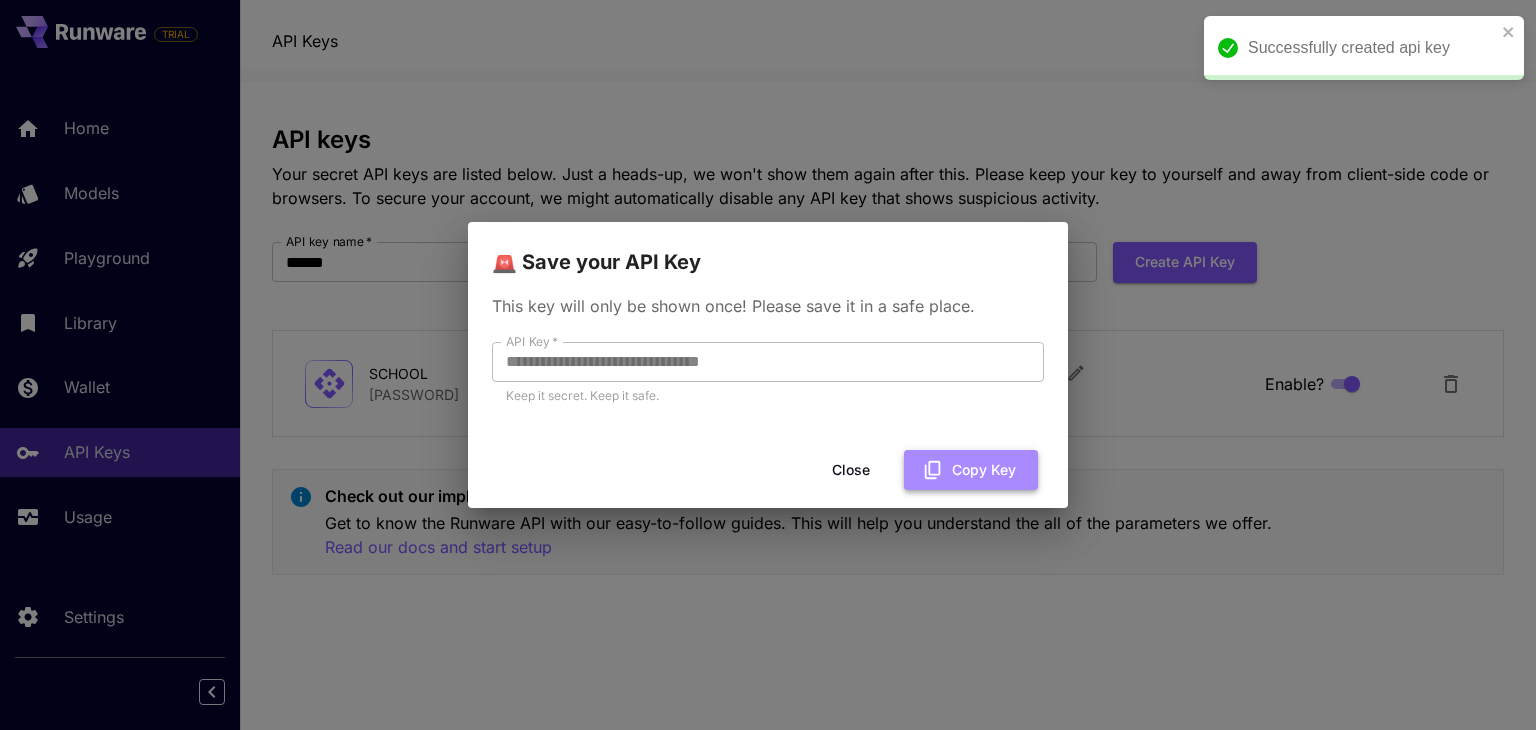 click on "Copy Key" at bounding box center (971, 470) 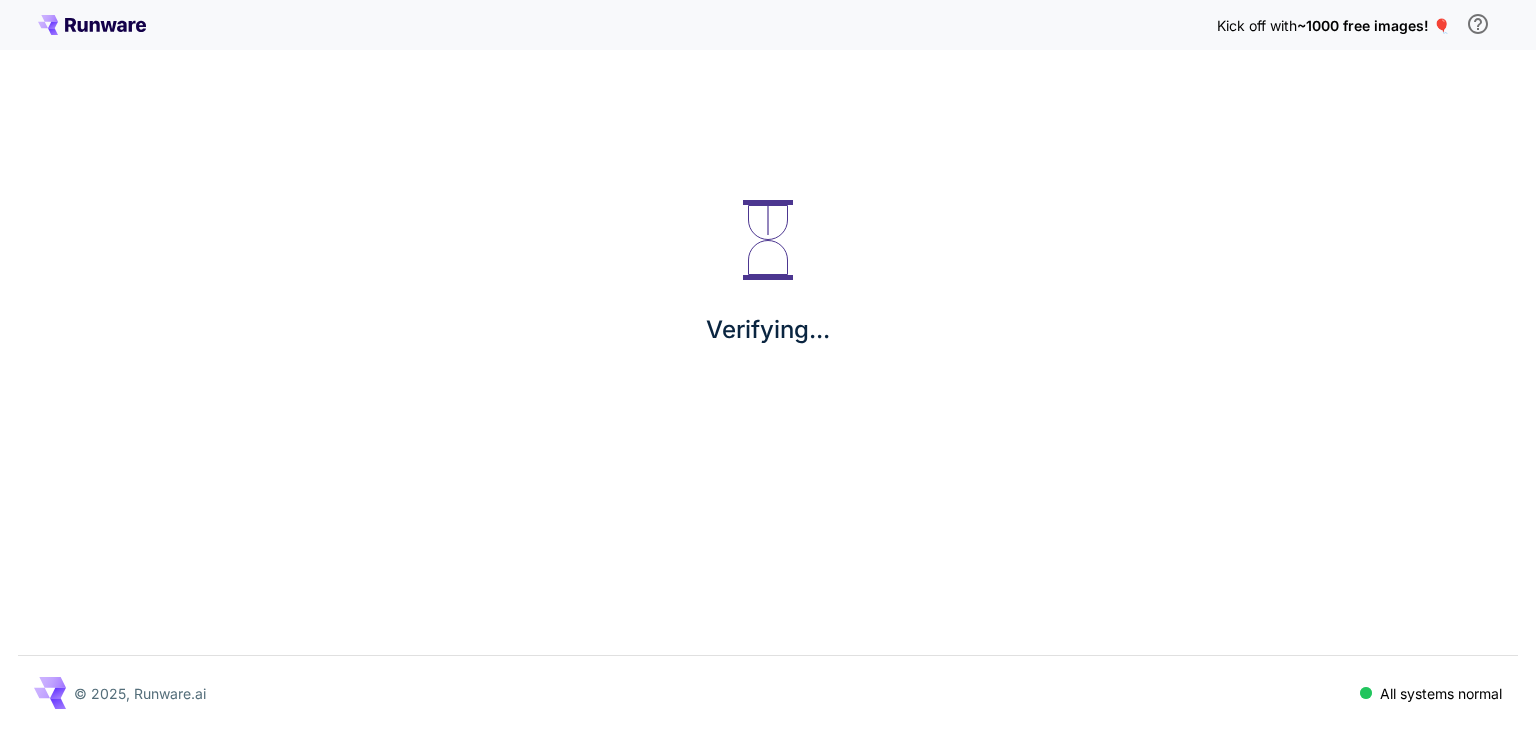 scroll, scrollTop: 0, scrollLeft: 0, axis: both 